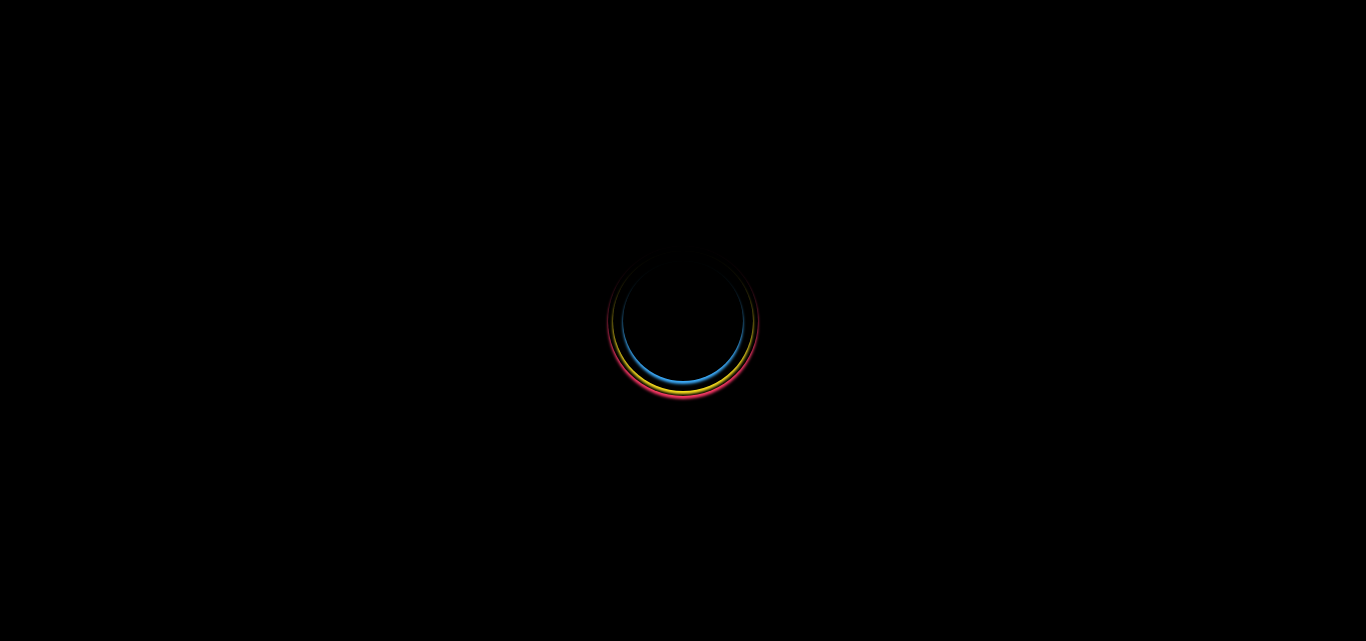 scroll, scrollTop: 0, scrollLeft: 0, axis: both 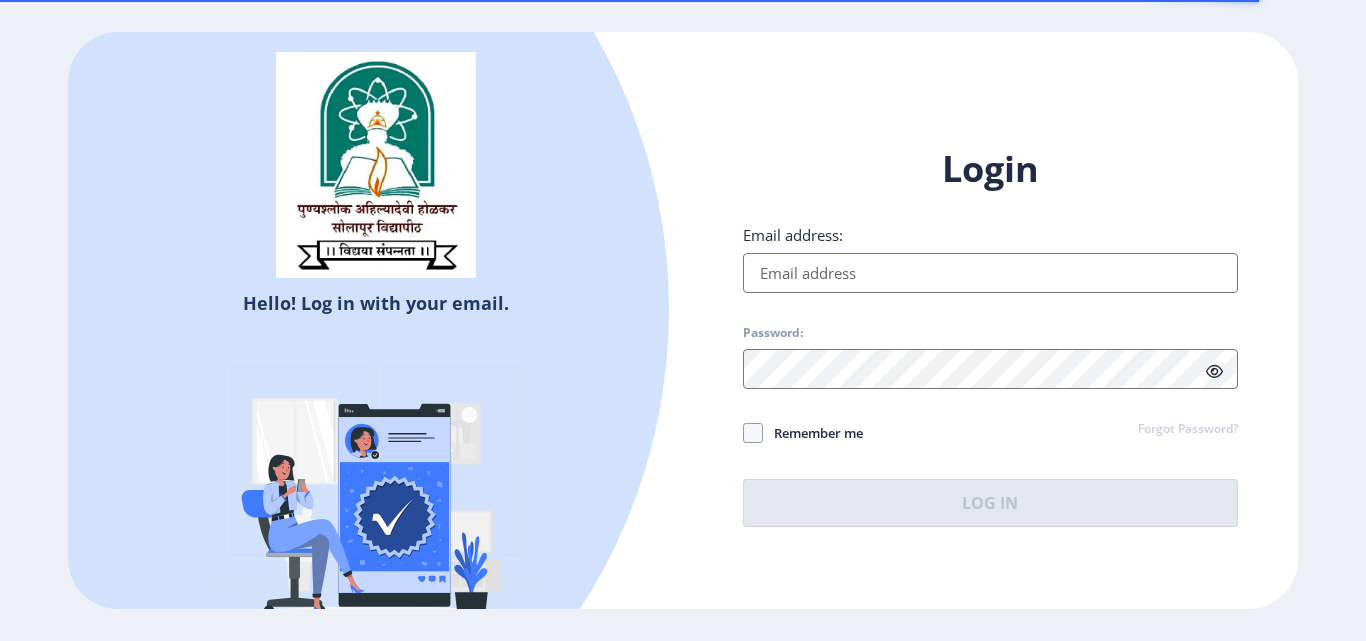 click on "Email address:" at bounding box center [990, 273] 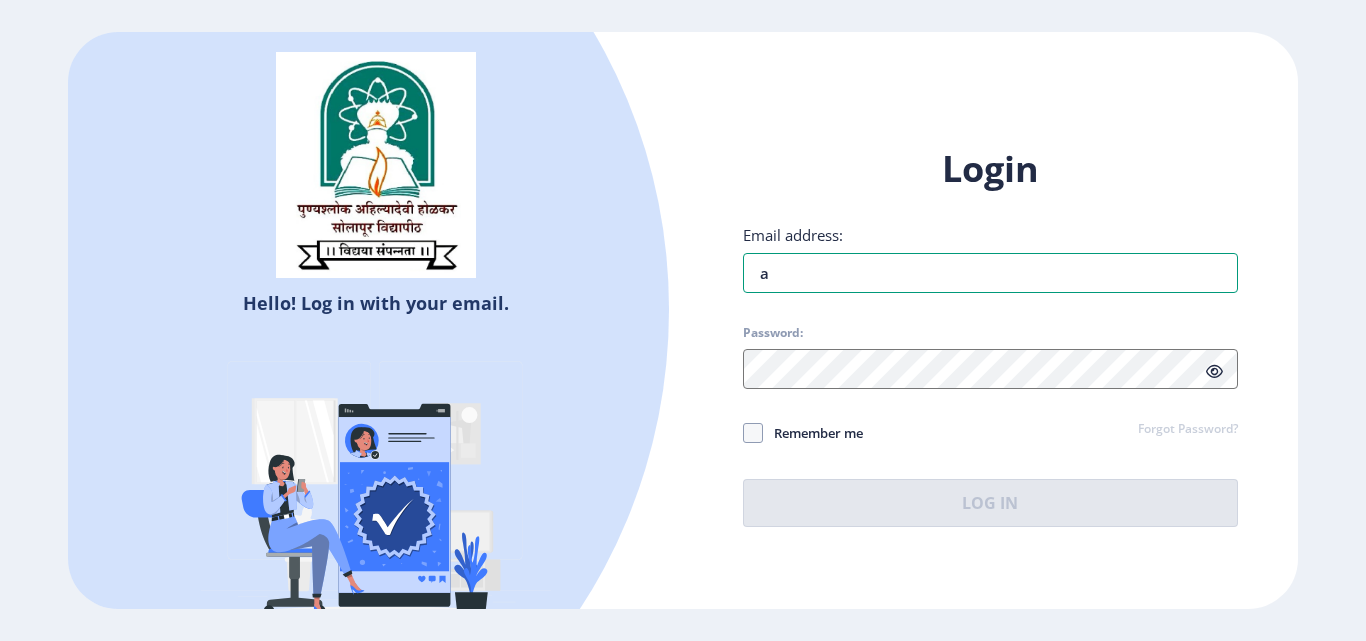 type on "[EMAIL]" 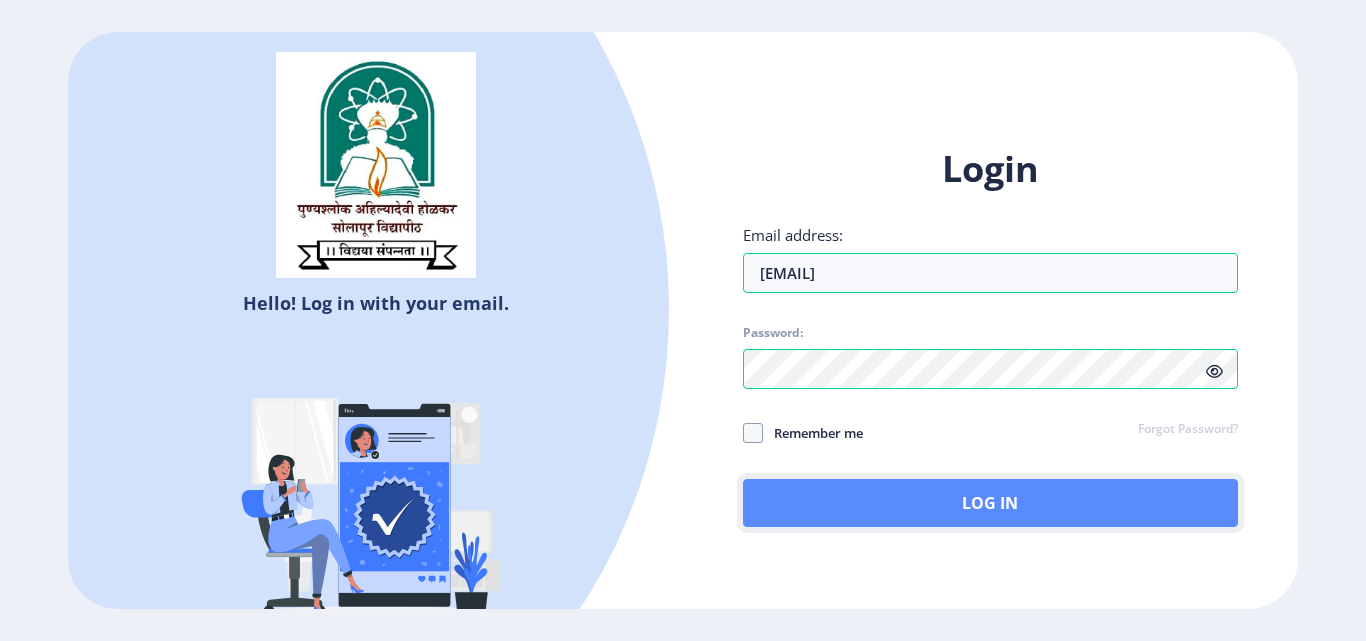 click on "Log In" 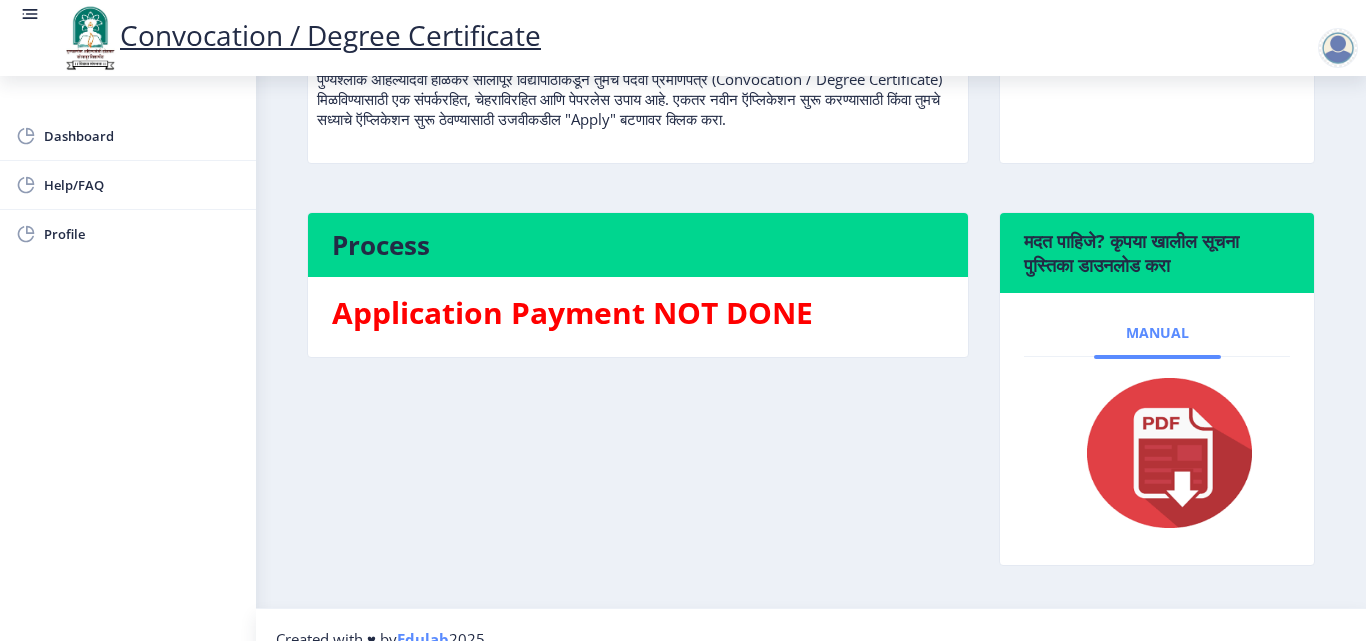 scroll, scrollTop: 200, scrollLeft: 0, axis: vertical 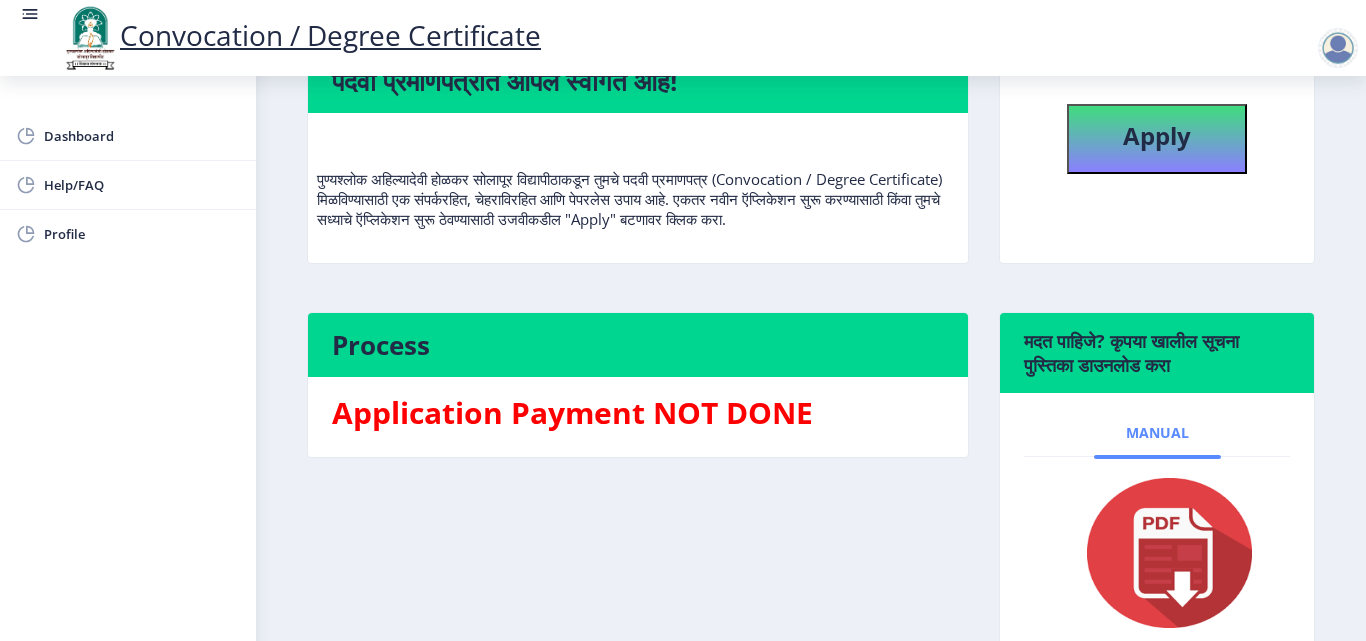 click on "Manual" 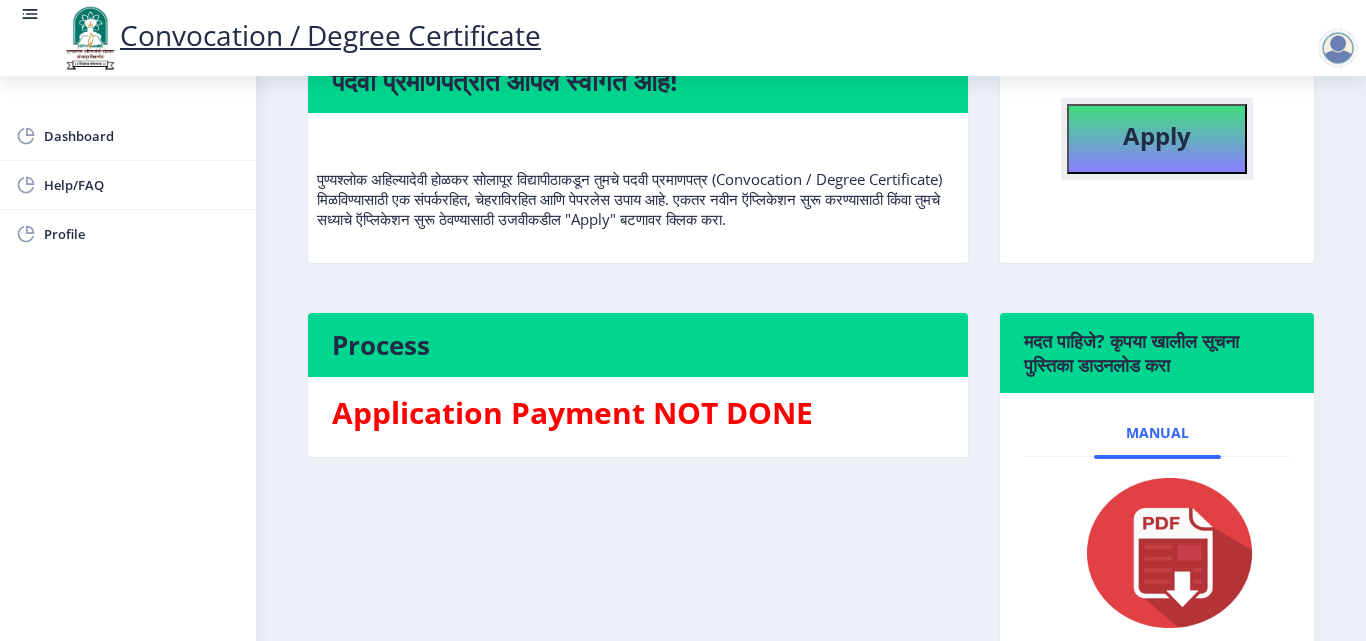 click on "Apply" 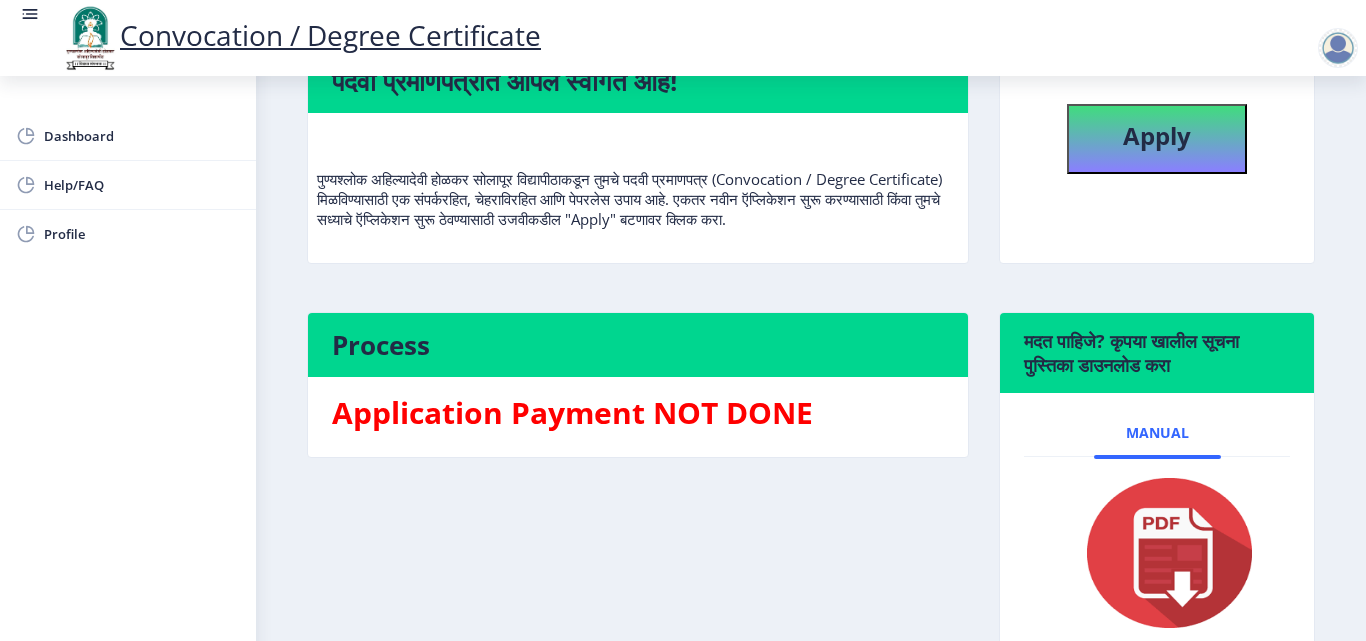 select 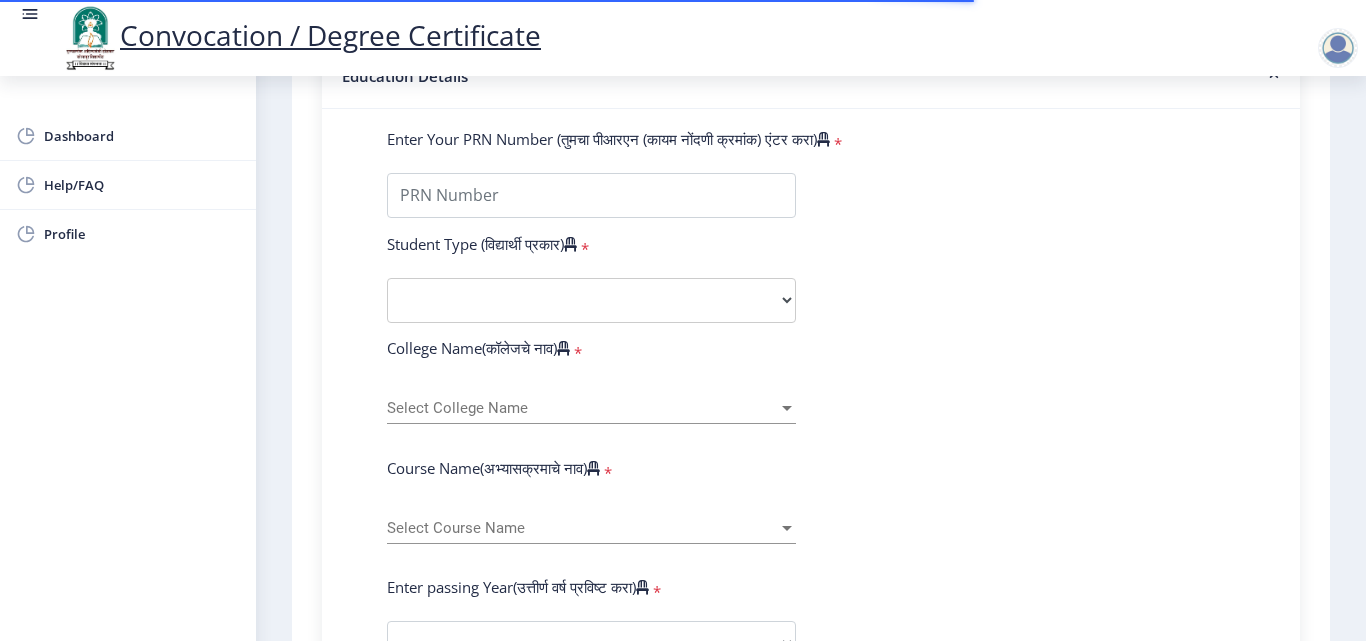 scroll, scrollTop: 500, scrollLeft: 0, axis: vertical 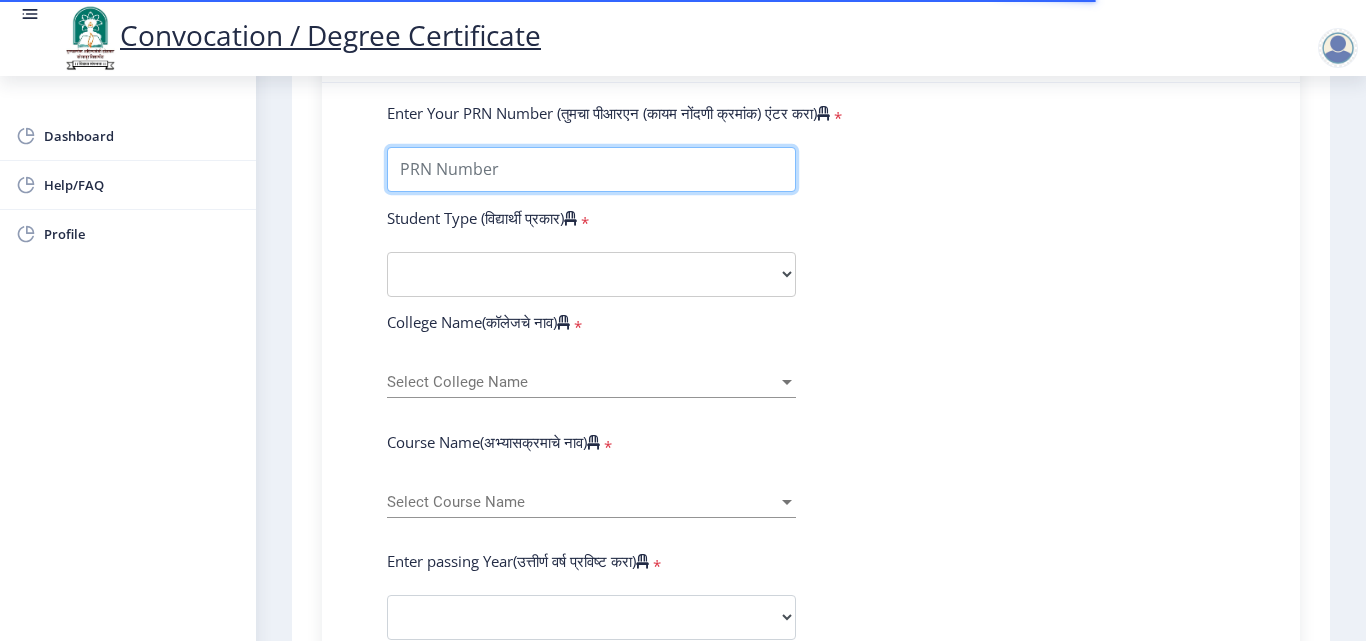 click on "Enter Your PRN Number (तुमचा पीआरएन (कायम नोंदणी क्रमांक) एंटर करा)" at bounding box center (591, 169) 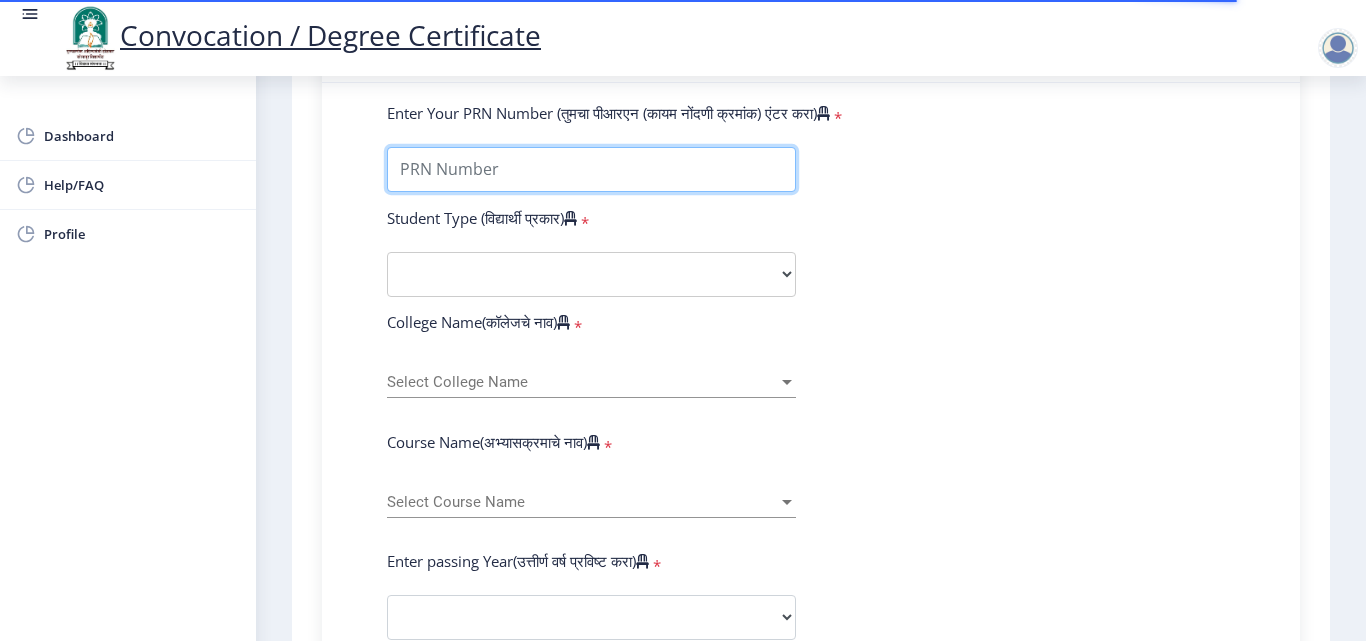 type on "[NUMBER]" 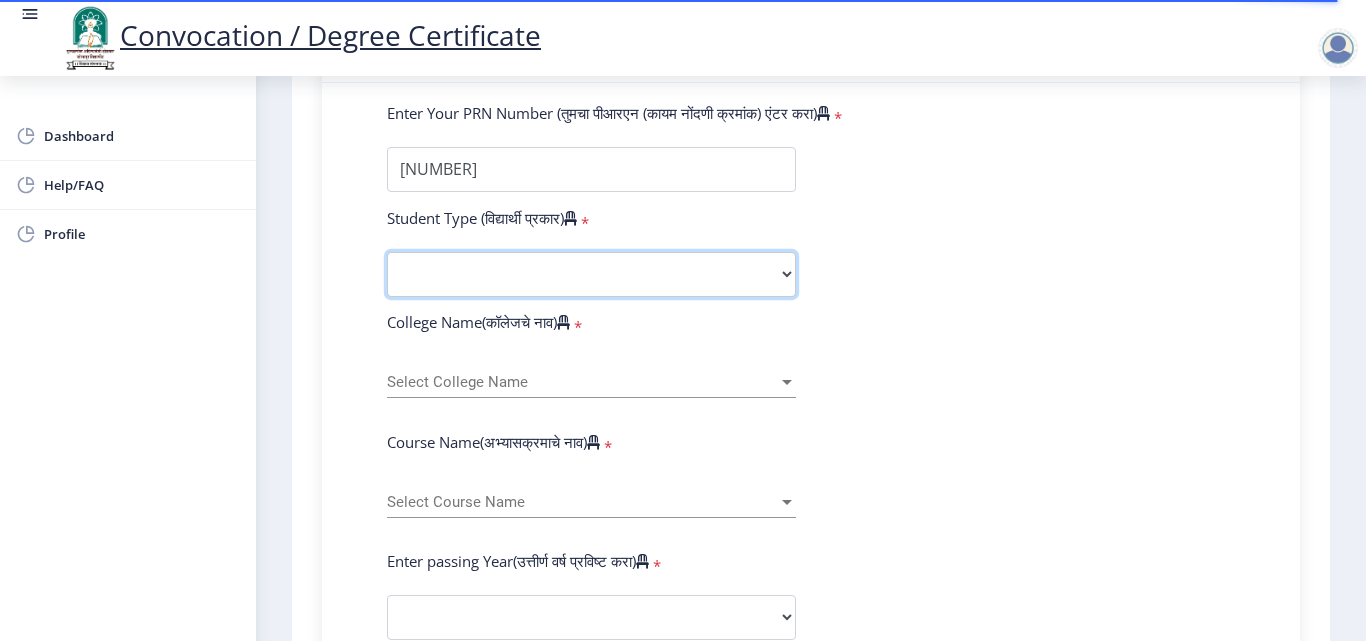 click on "Select Student Type Regular External" at bounding box center [591, 274] 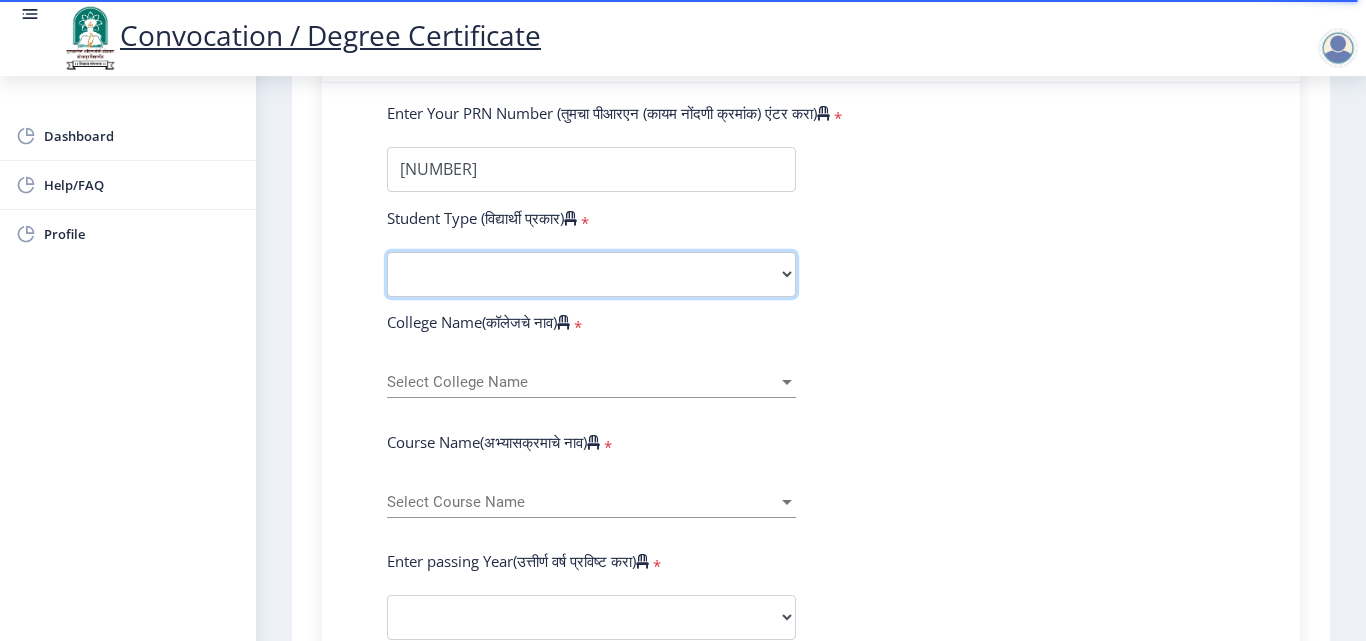 select on "Regular" 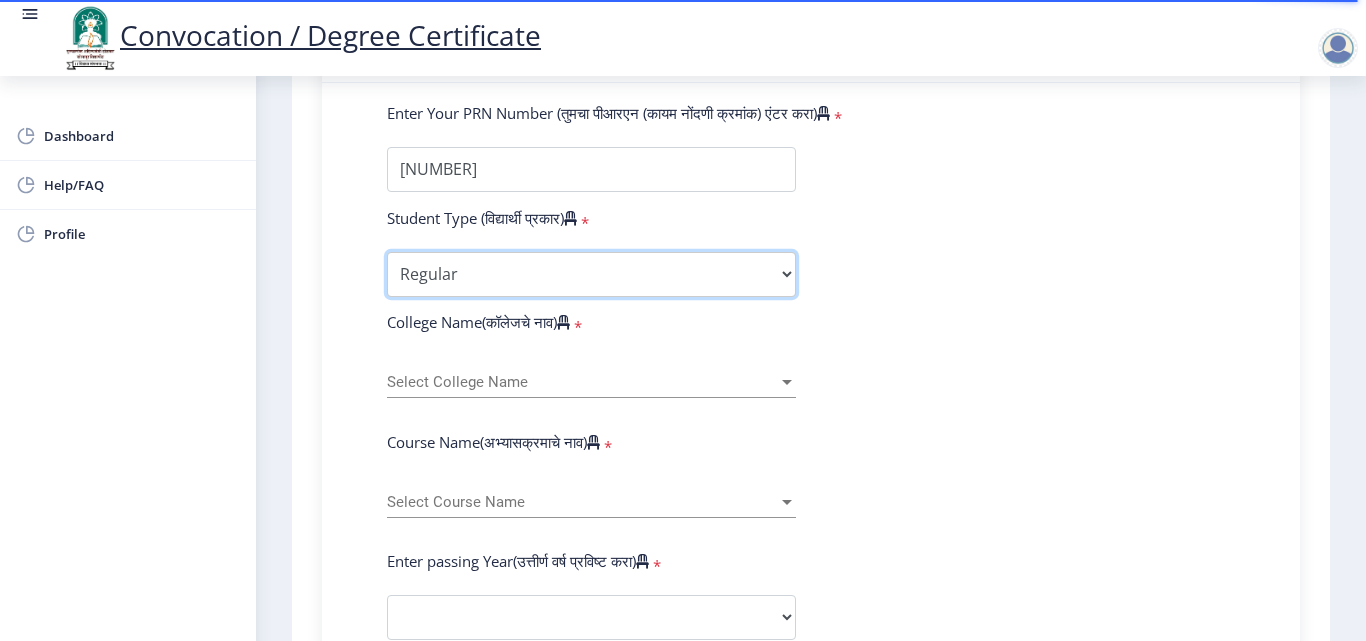 click on "Select Student Type Regular External" at bounding box center (591, 274) 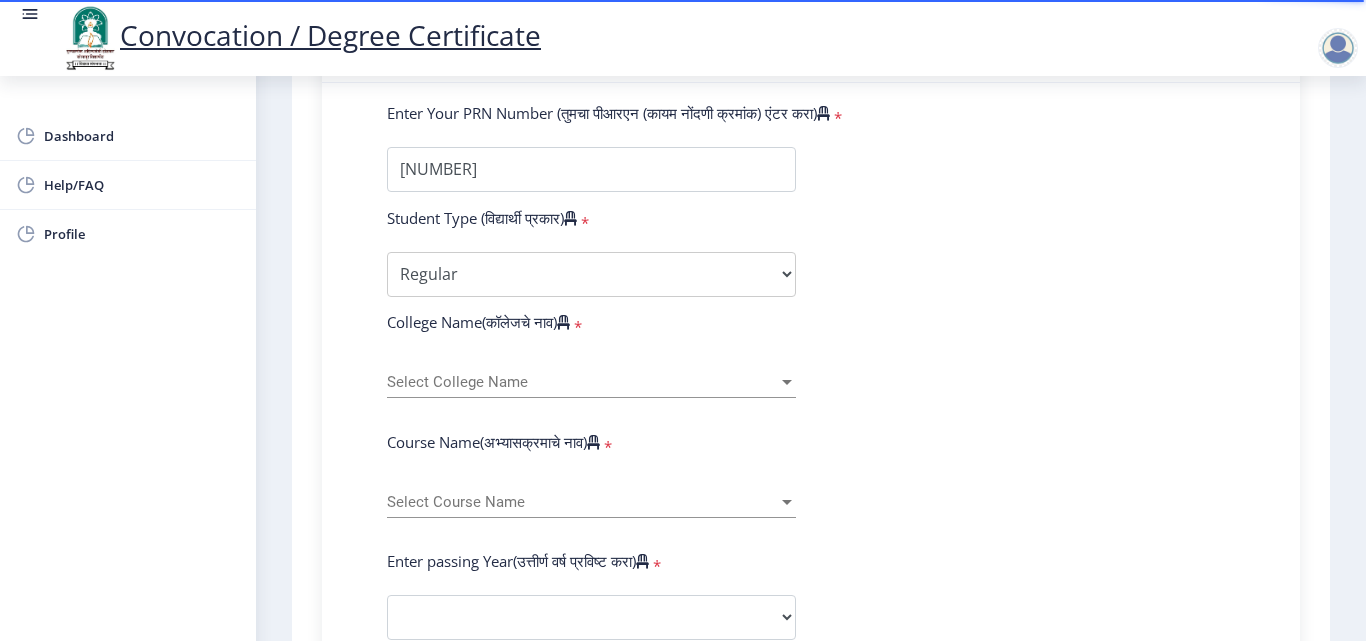 click at bounding box center (787, 382) 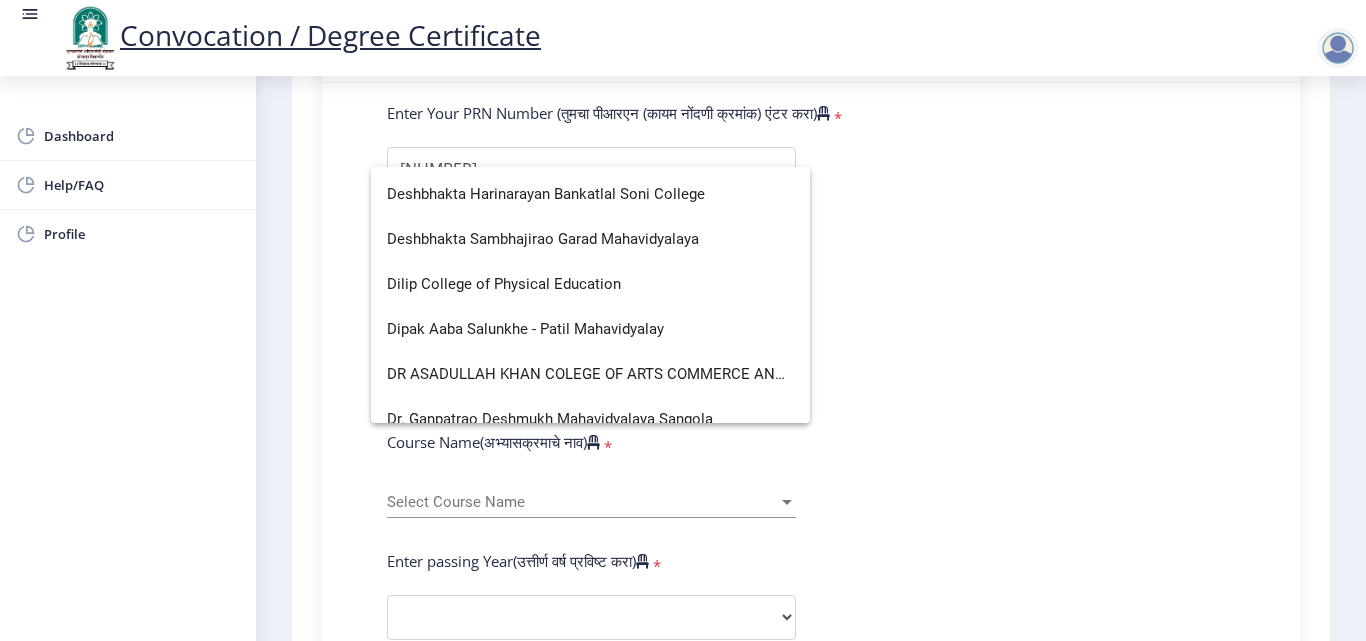 scroll, scrollTop: 1400, scrollLeft: 0, axis: vertical 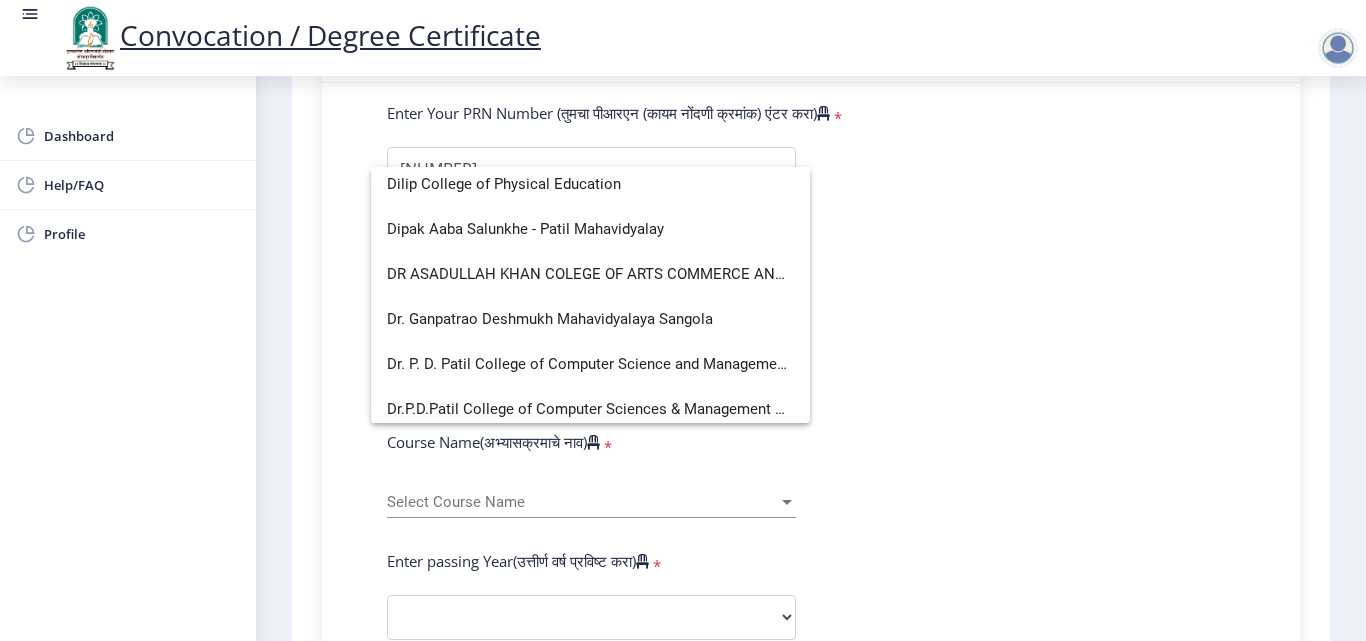 click 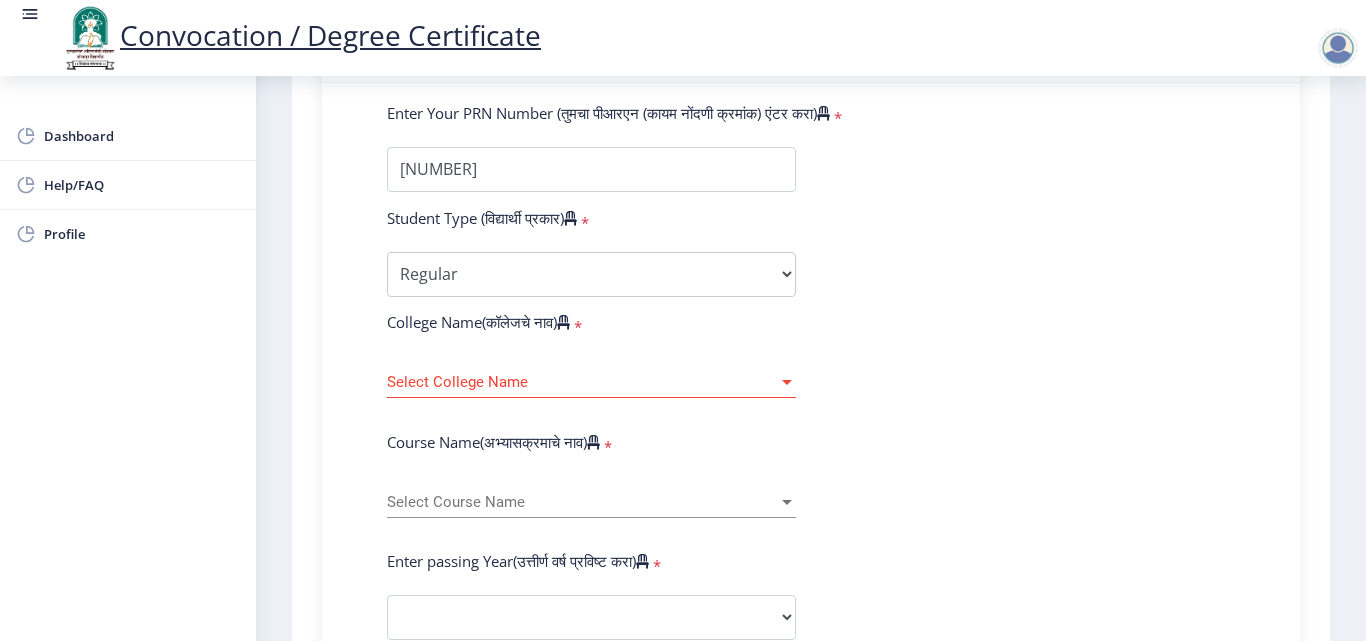 click at bounding box center (787, 502) 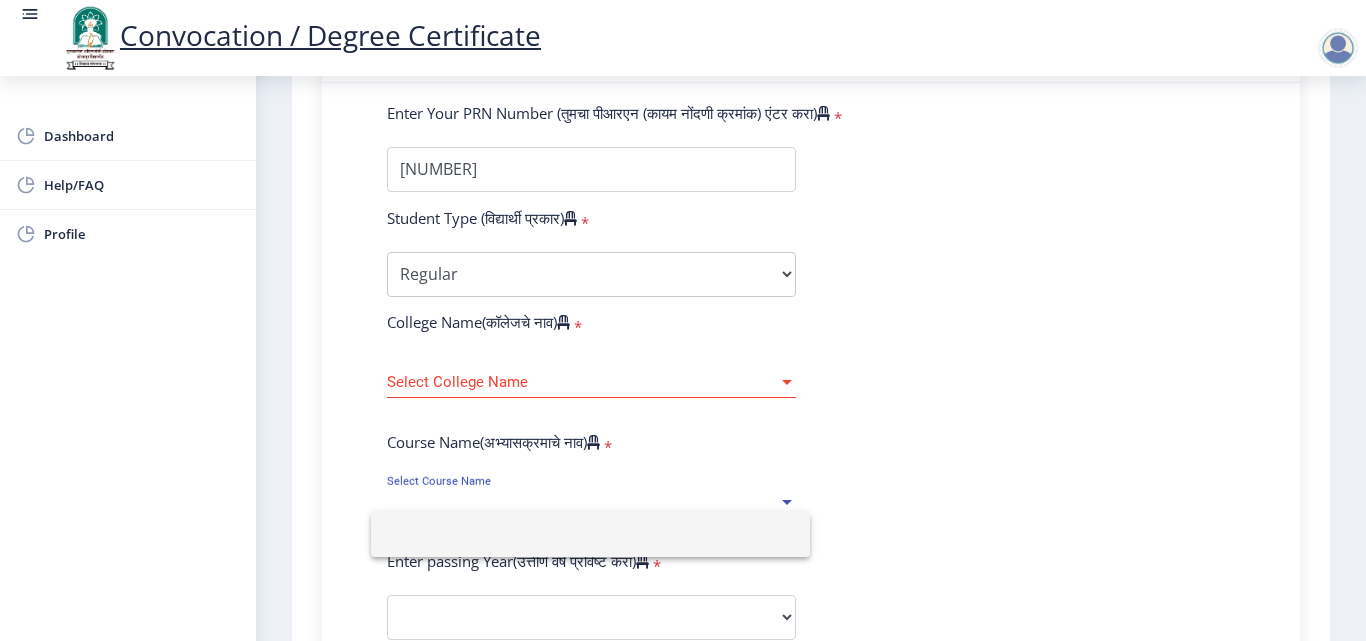 click 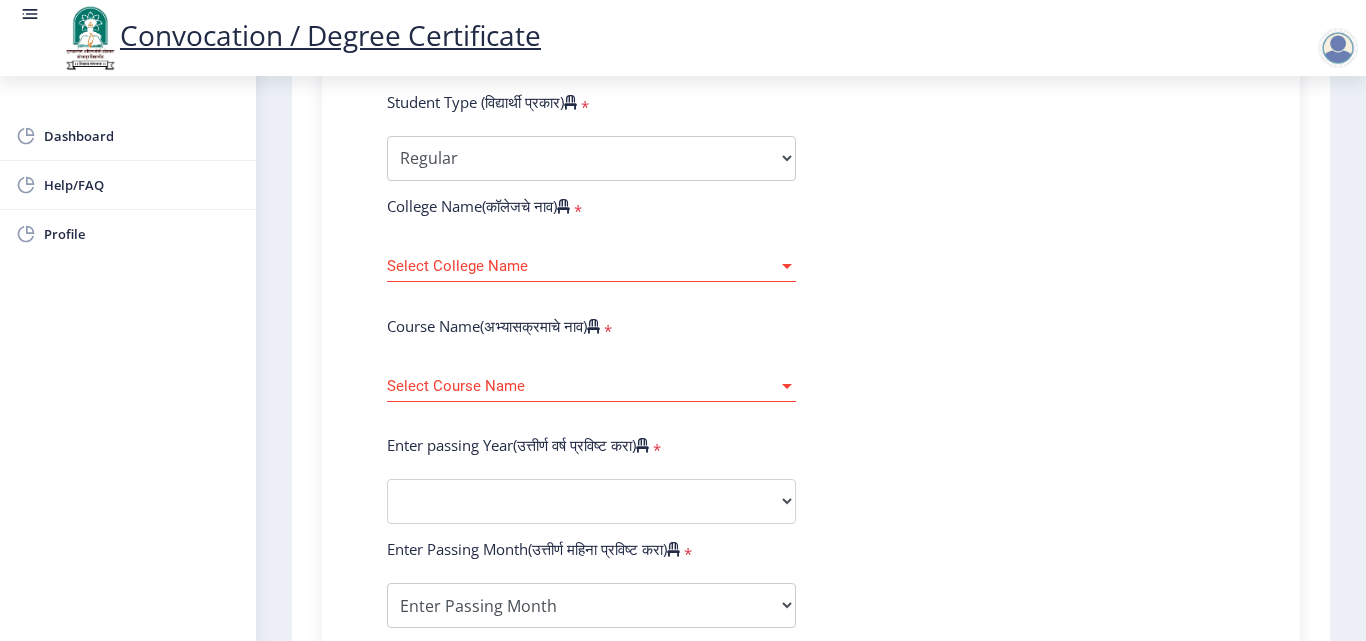 scroll, scrollTop: 900, scrollLeft: 0, axis: vertical 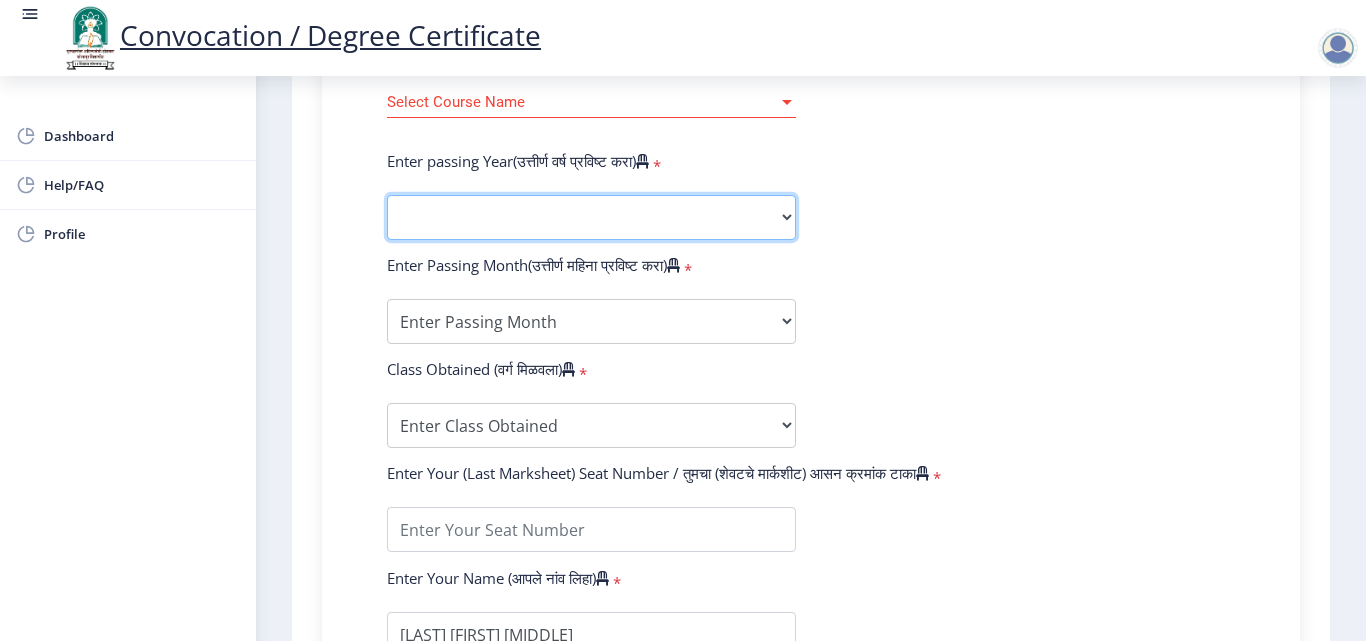 click on "2025   2024   2023   2022   2021   2020   2019   2018   2017   2016   2015   2014   2013   2012   2011   2010   2009   2008   2007   2006   2005   2004   2003   2002   2001   2000   1999   1998   1997   1996   1995   1994   1993   1992   1991   1990   1989   1988   1987   1986   1985   1984   1983   1982   1981   1980   1979   1978   1977   1976" 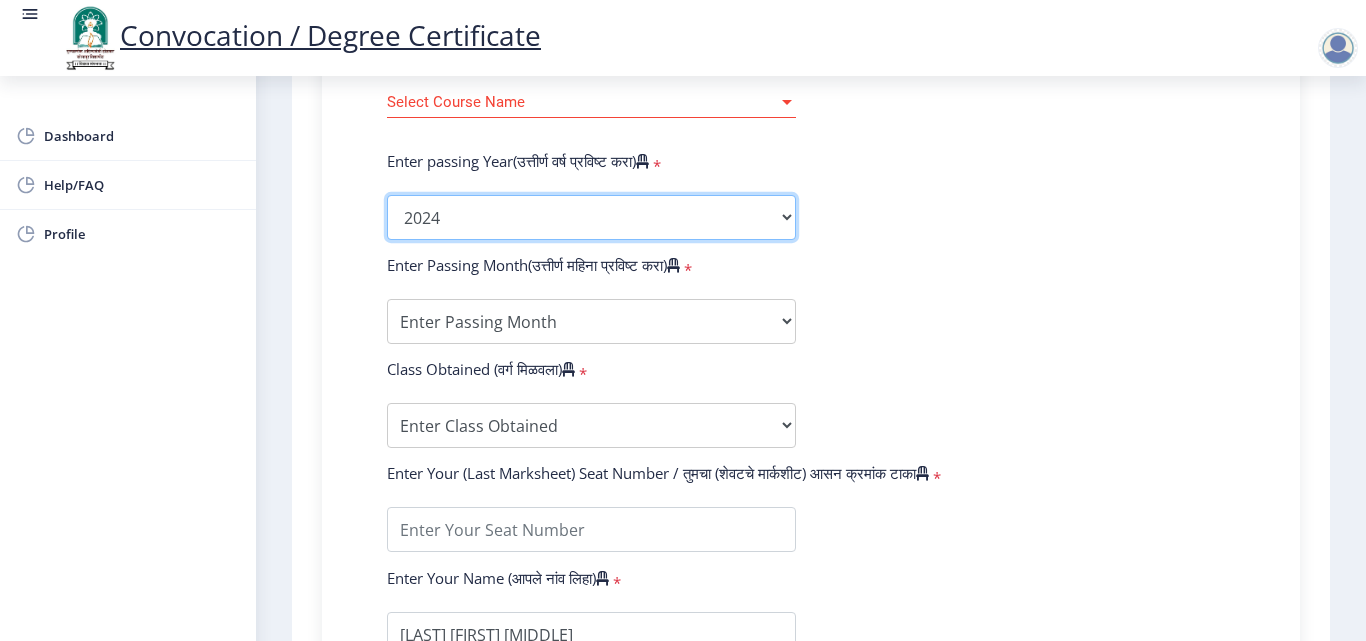 click on "2025   2024   2023   2022   2021   2020   2019   2018   2017   2016   2015   2014   2013   2012   2011   2010   2009   2008   2007   2006   2005   2004   2003   2002   2001   2000   1999   1998   1997   1996   1995   1994   1993   1992   1991   1990   1989   1988   1987   1986   1985   1984   1983   1982   1981   1980   1979   1978   1977   1976" 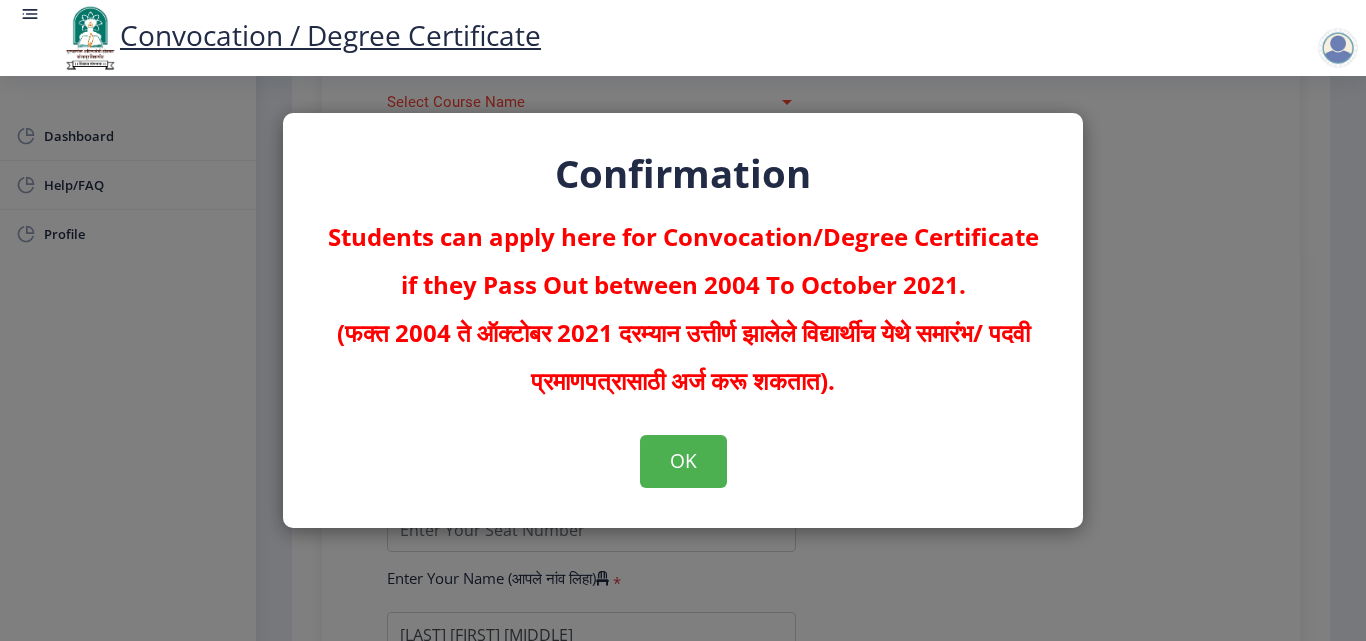 click on "Confirmation  Students can apply here for Convocation/Degree Certificate if they Pass Out between 2004 To October 2021.   (फक्त 2004 ते ऑक्टोबर 2021 दरम्यान उत्तीर्ण झालेले विद्यार्थीच येथे समारंभ/ पदवी प्रमाणपत्रासाठी अर्ज करू शकतात).  OK" 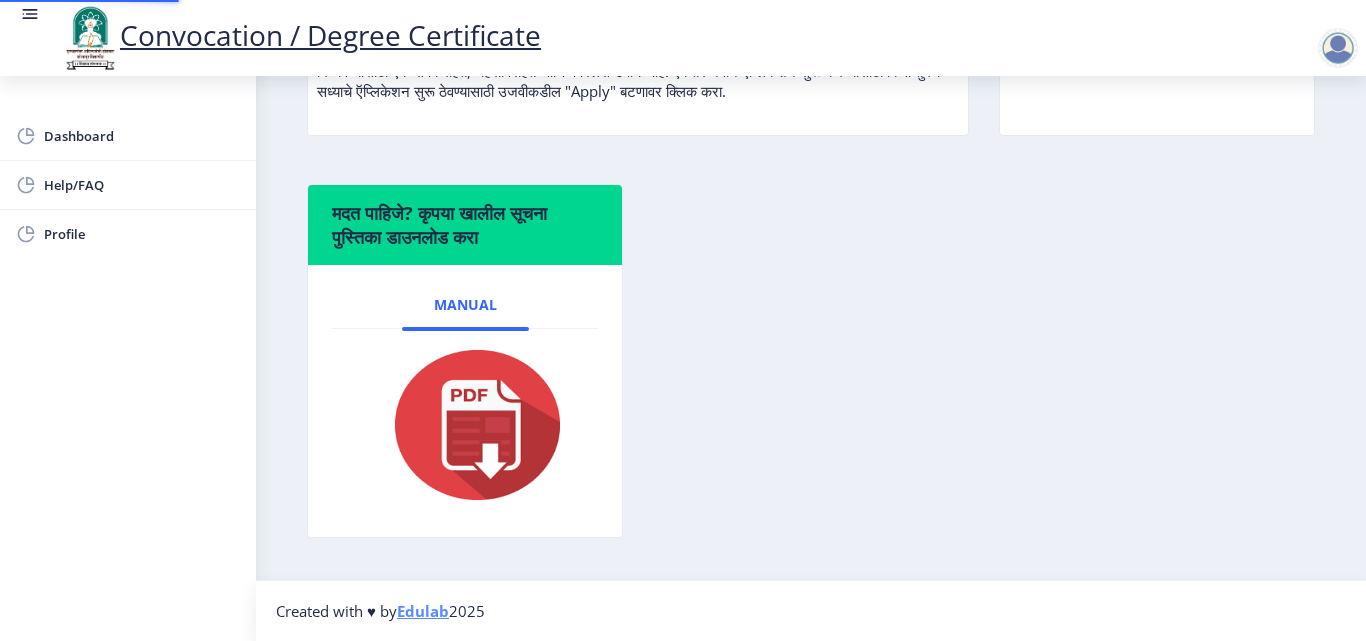 scroll, scrollTop: 0, scrollLeft: 0, axis: both 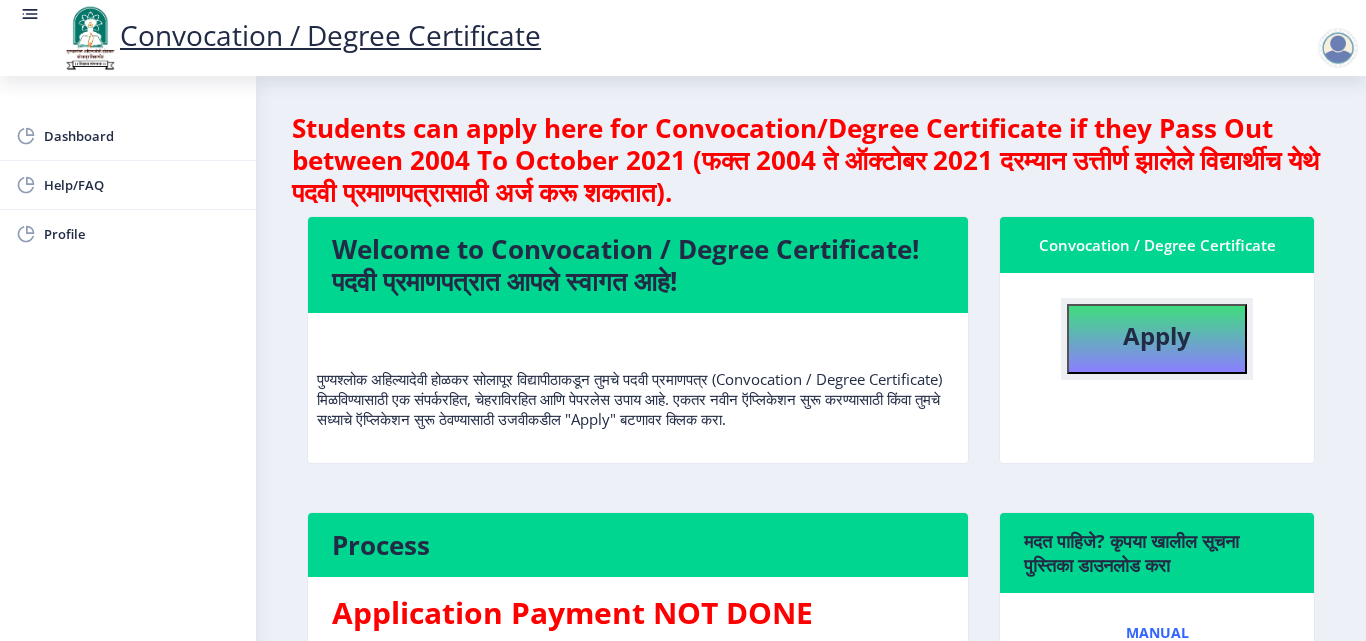 click on "Apply" 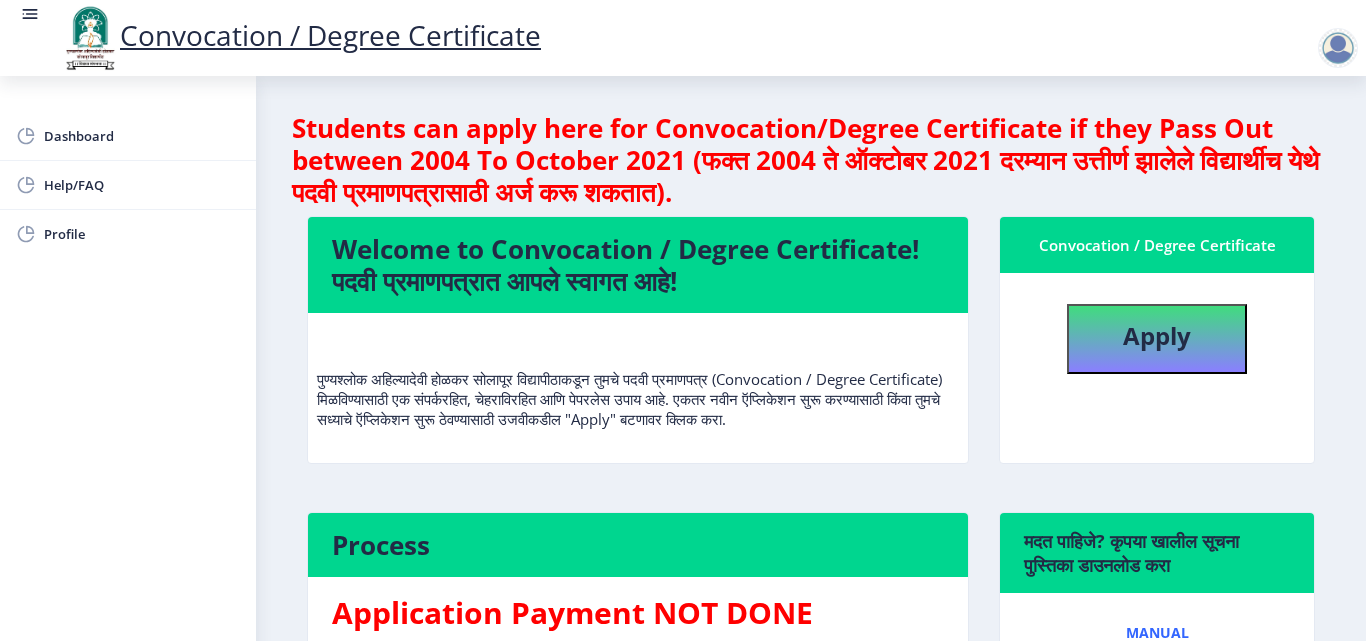 select 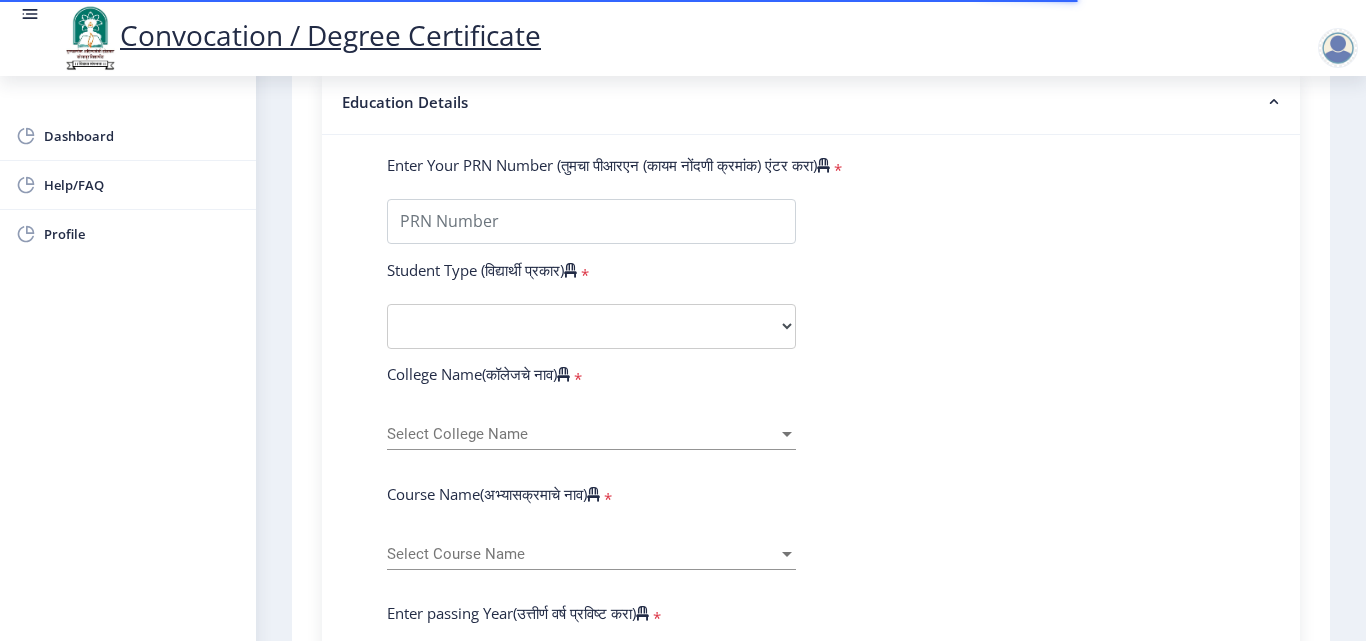 scroll, scrollTop: 500, scrollLeft: 0, axis: vertical 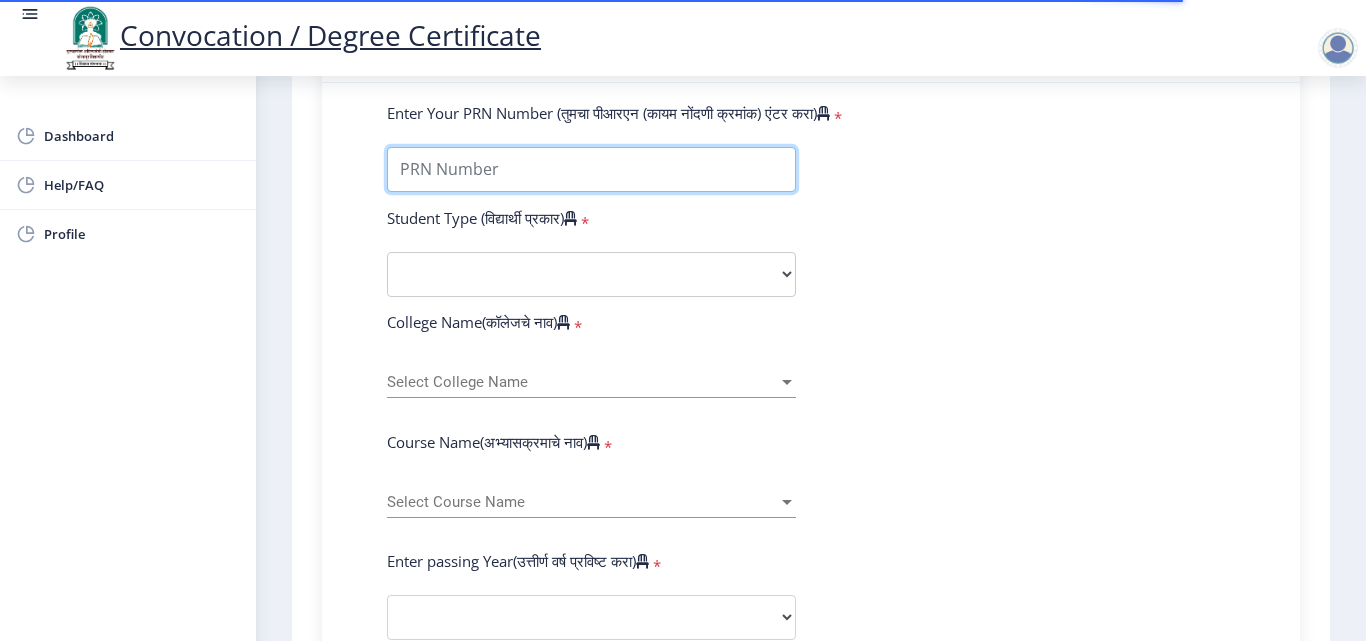 click on "Enter Your PRN Number (तुमचा पीआरएन (कायम नोंदणी क्रमांक) एंटर करा)" at bounding box center (591, 169) 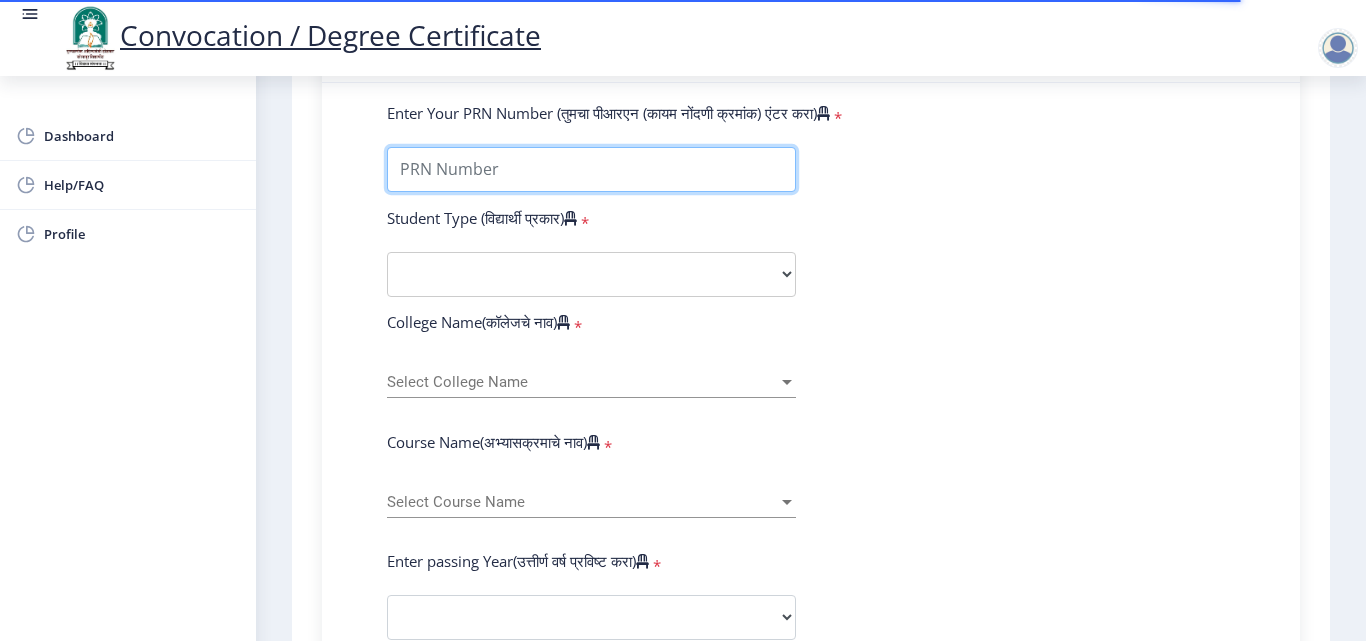 type on "[NUMBER]" 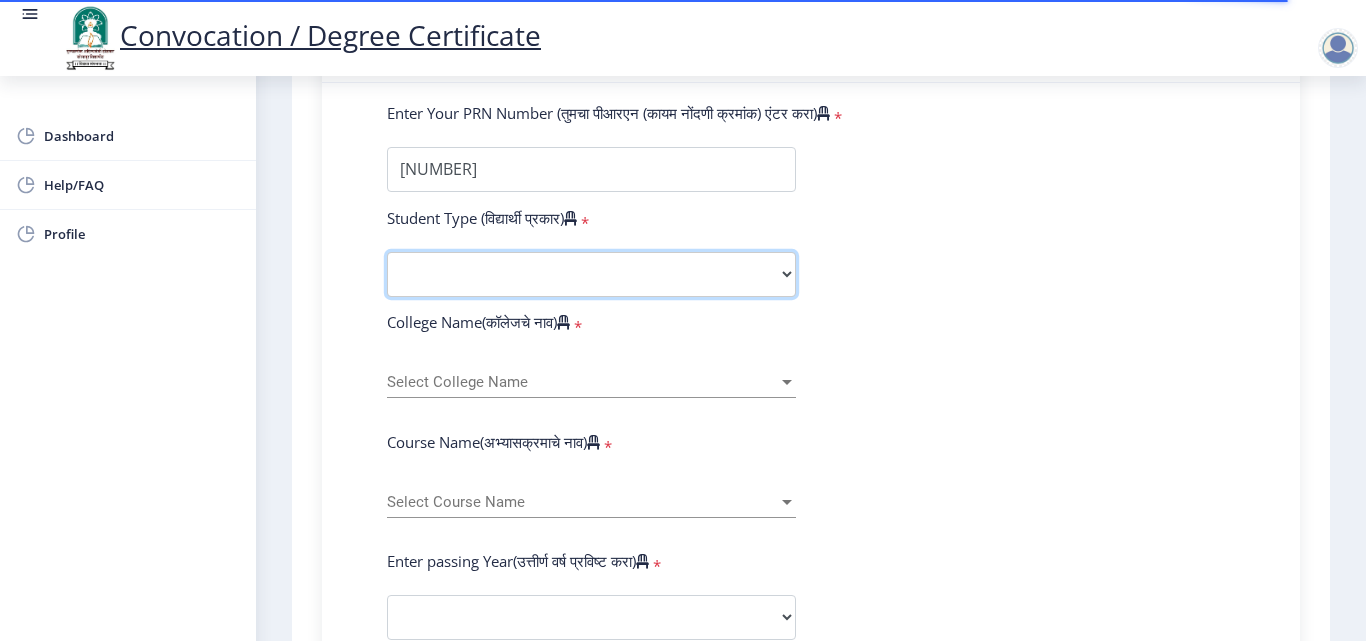 click on "Select Student Type Regular External" at bounding box center (591, 274) 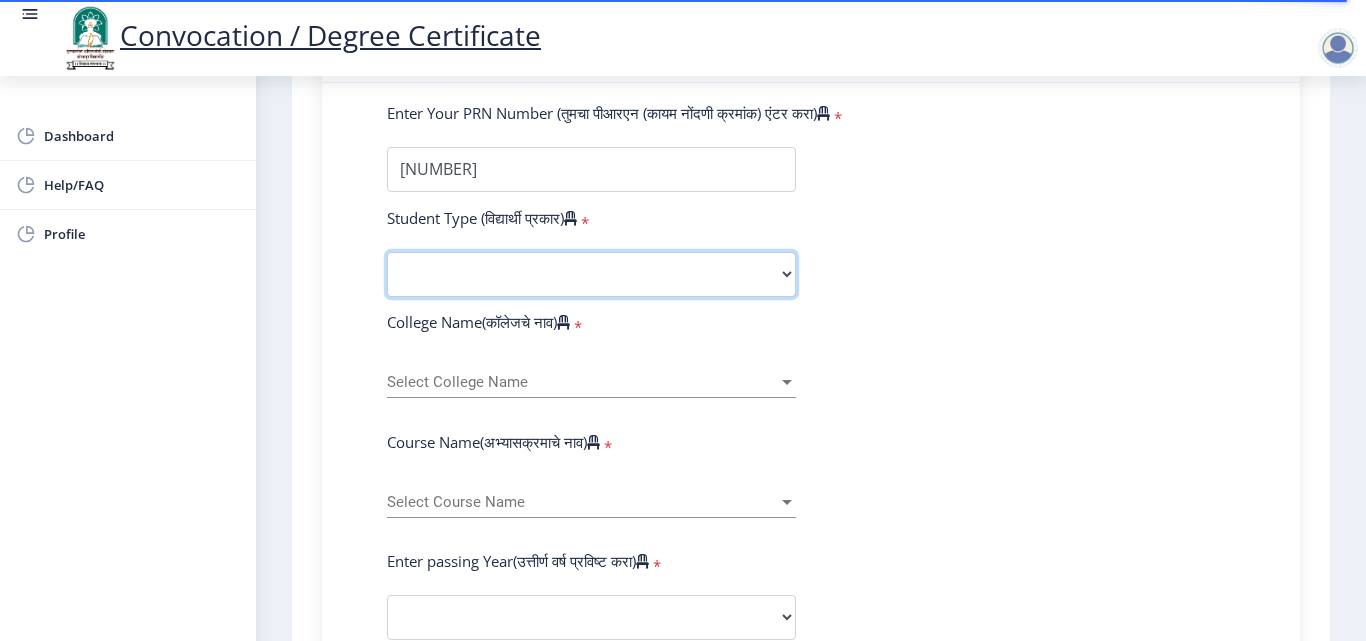 select on "Regular" 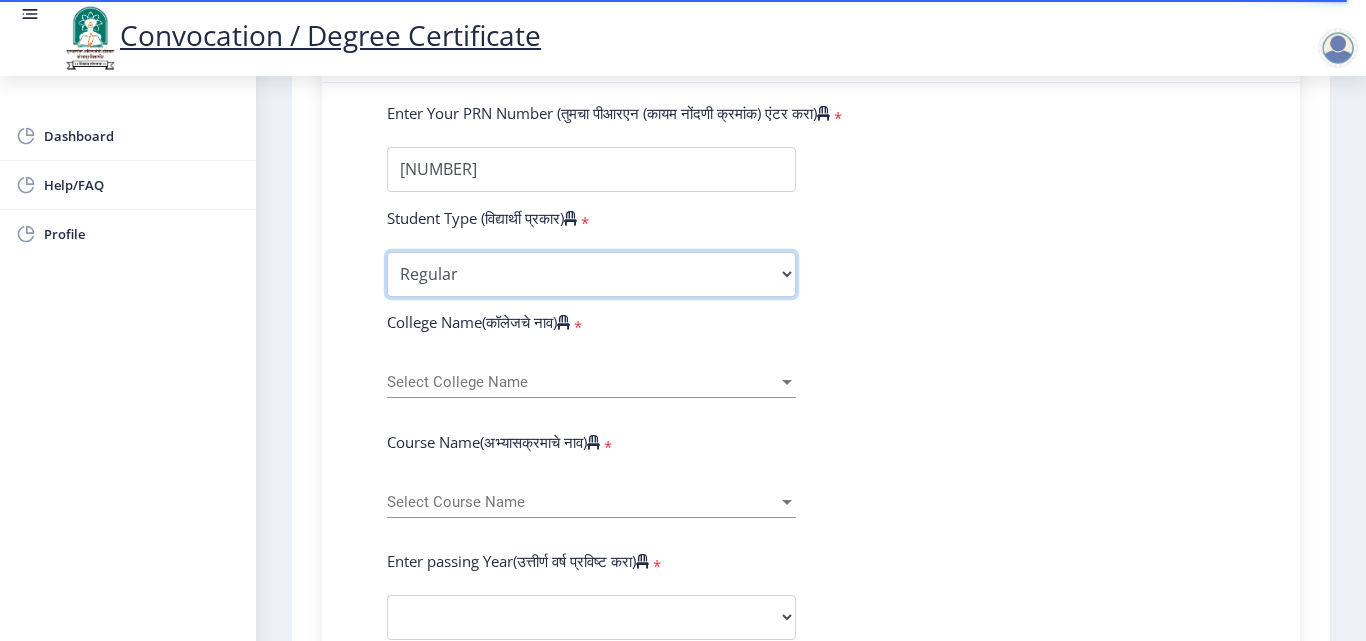 click on "Select Student Type Regular External" at bounding box center (591, 274) 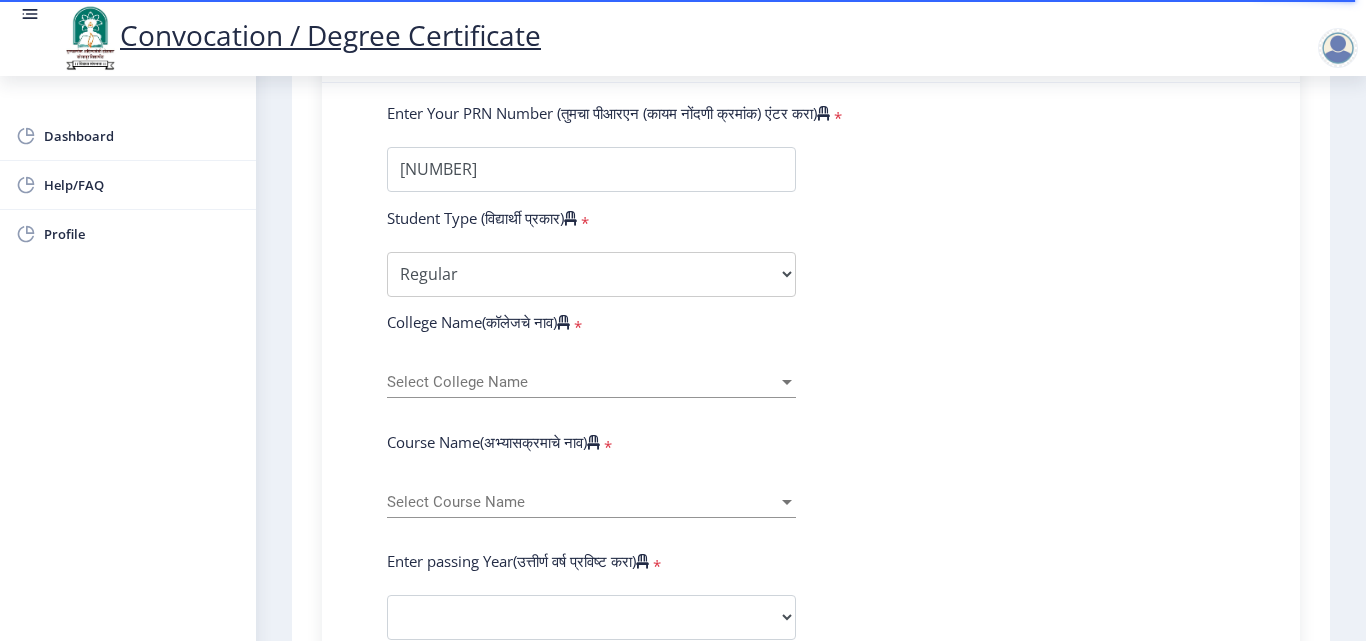 click on "Select College Name" at bounding box center (582, 382) 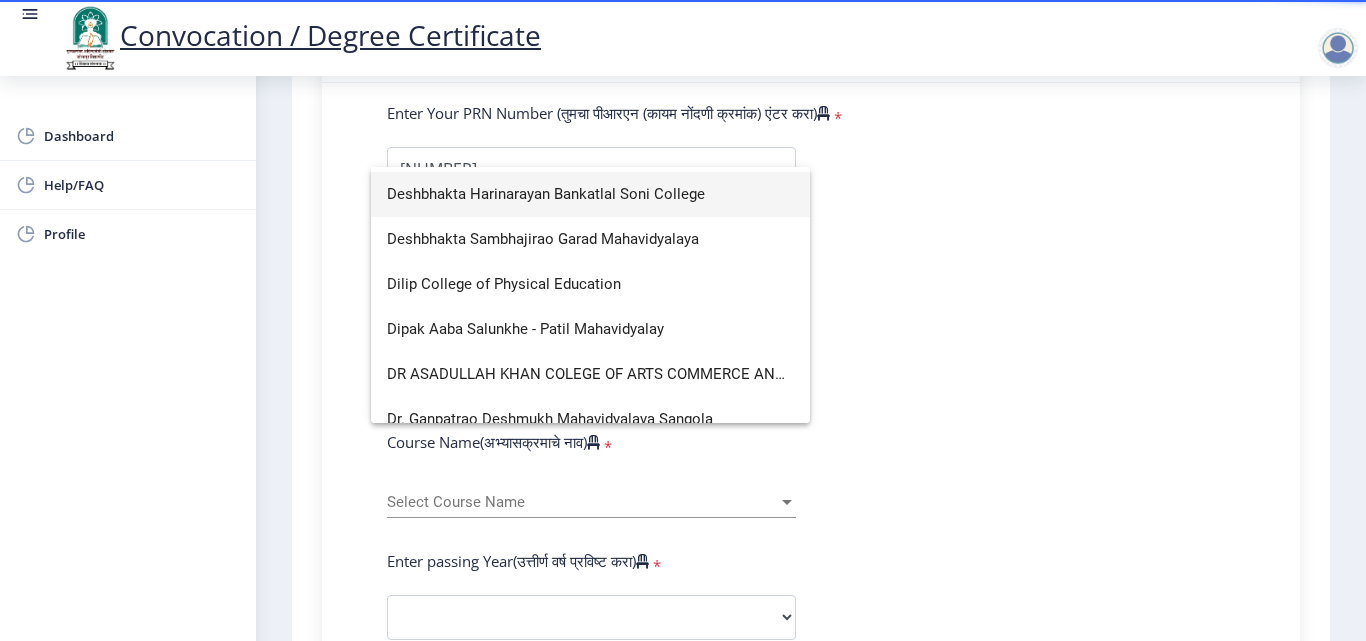 scroll, scrollTop: 1200, scrollLeft: 0, axis: vertical 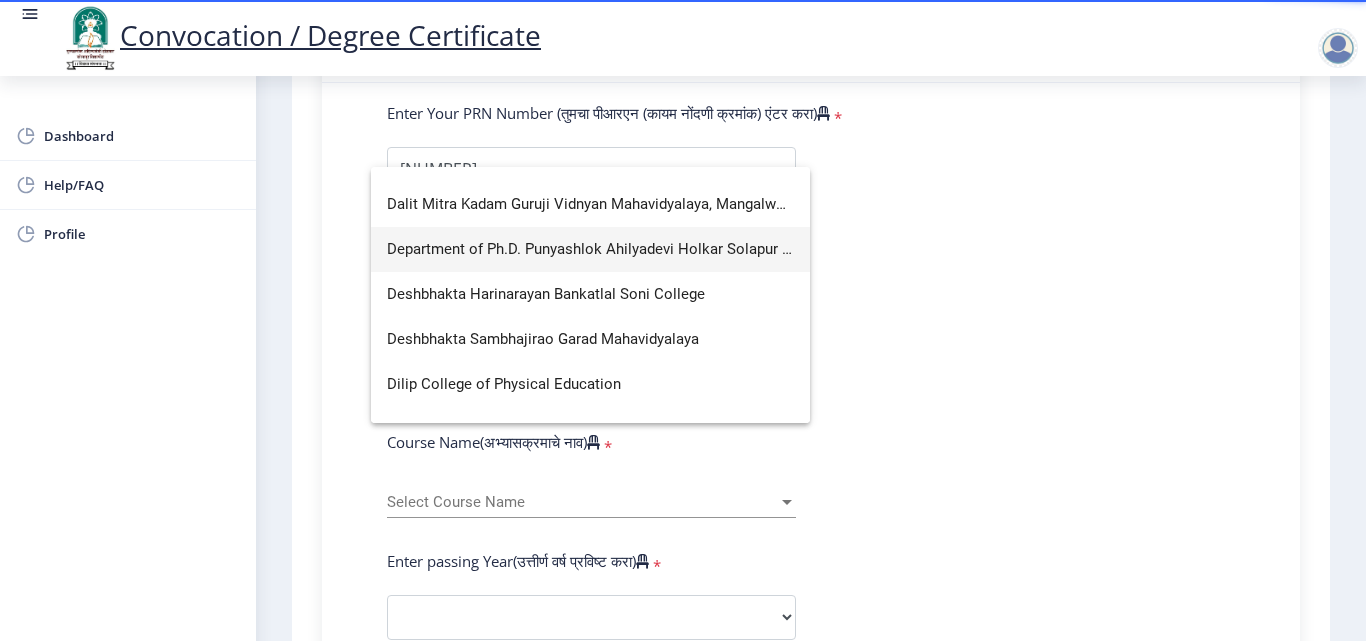 click on "Department of Ph.D. Punyashlok Ahilyadevi Holkar Solapur University" at bounding box center (590, 249) 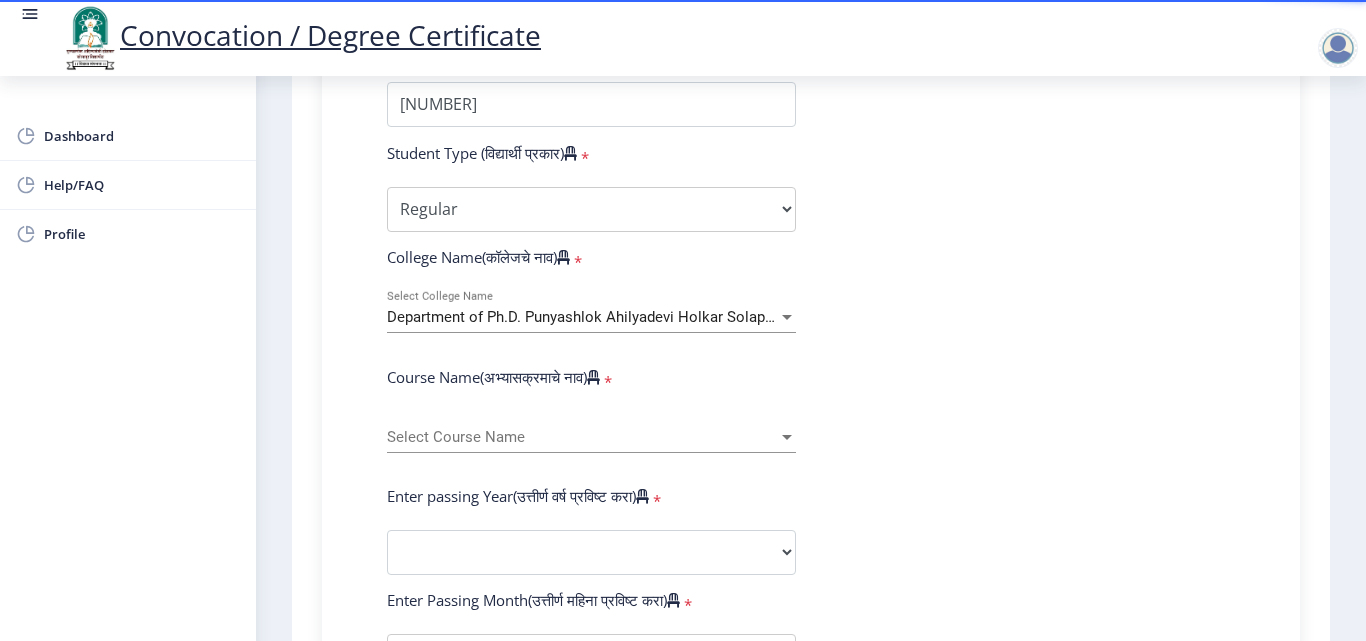 scroll, scrollTop: 600, scrollLeft: 0, axis: vertical 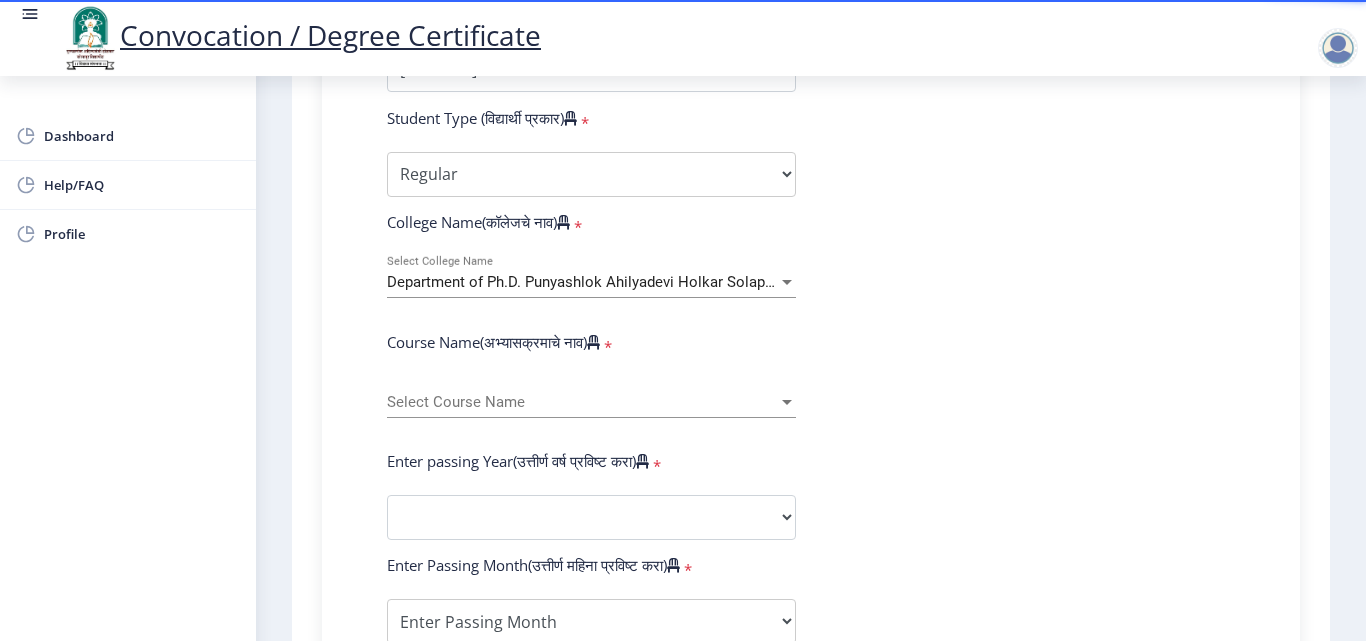 click at bounding box center (787, 402) 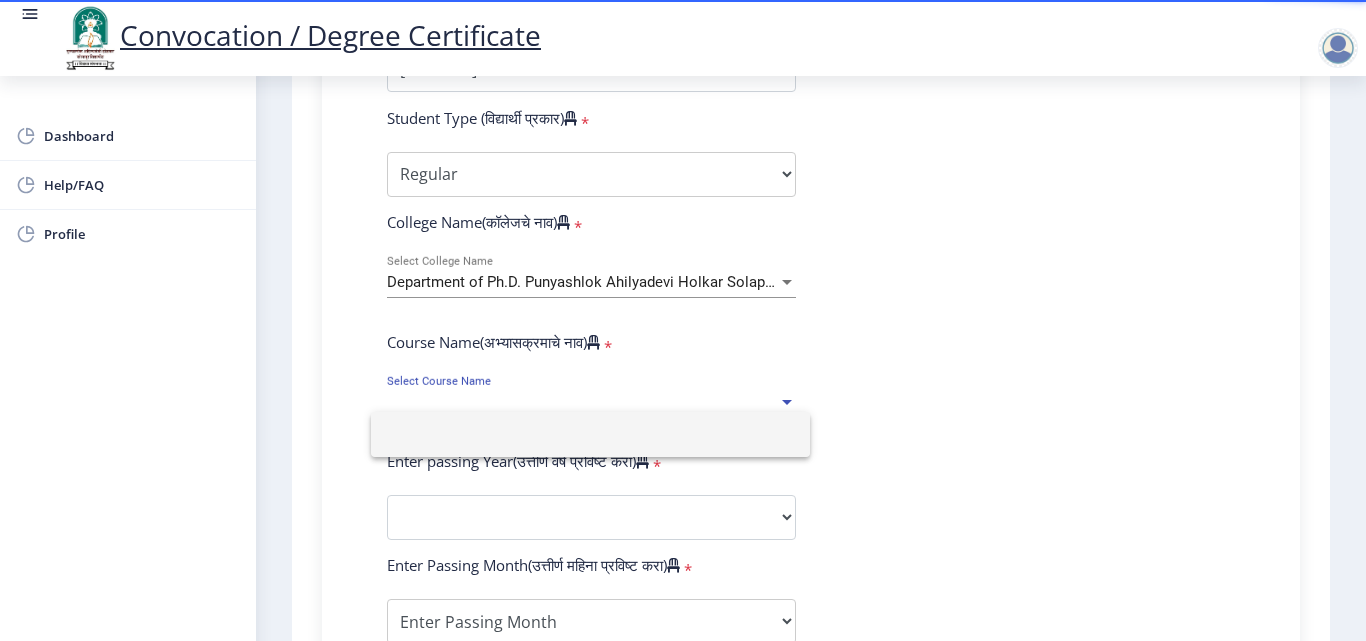 click 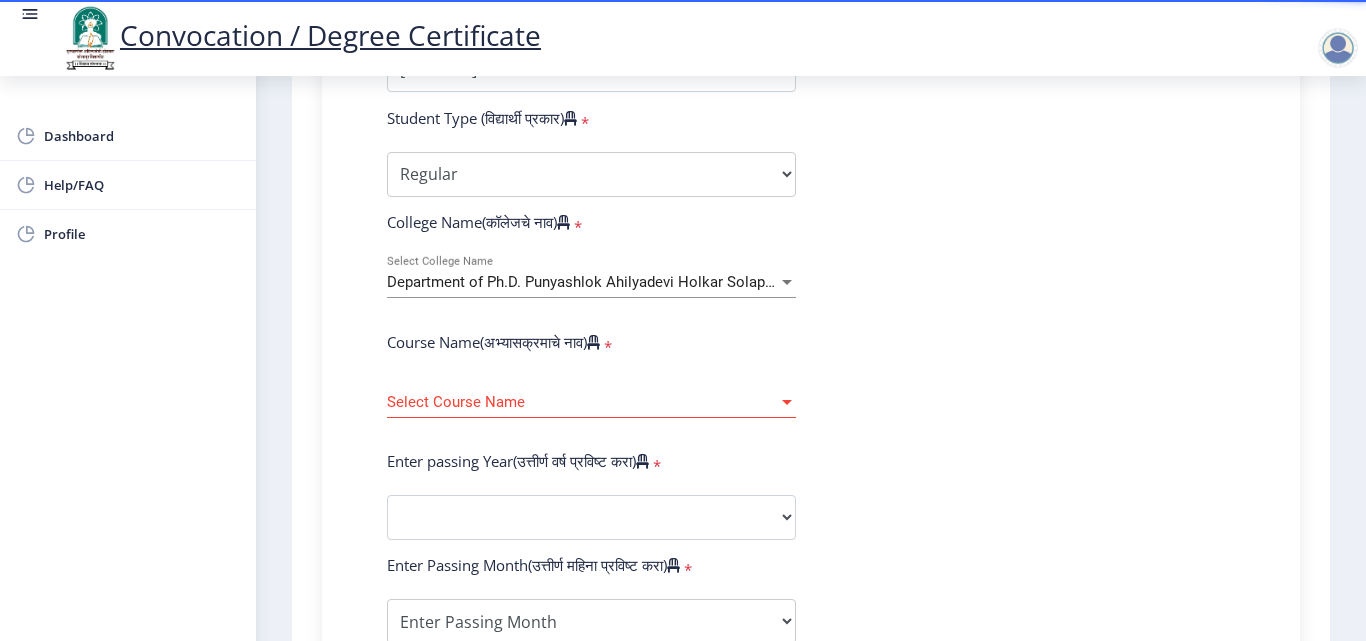 click on "Select Course Name Select Course Name" 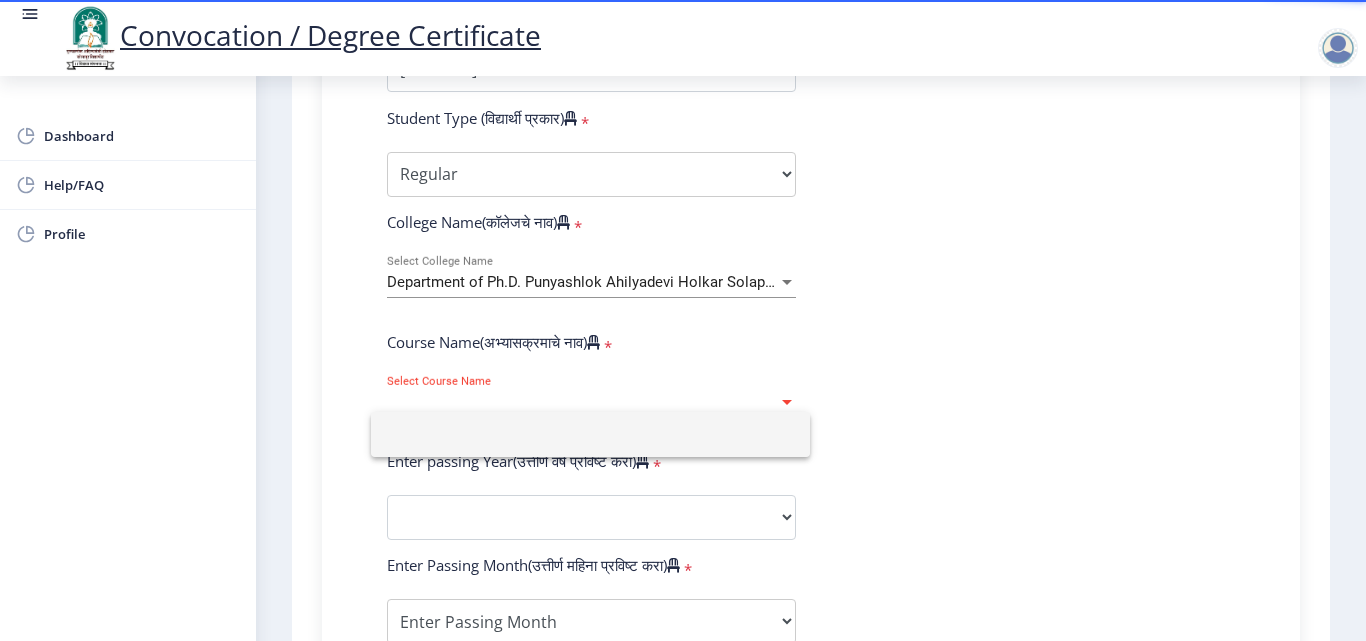 click 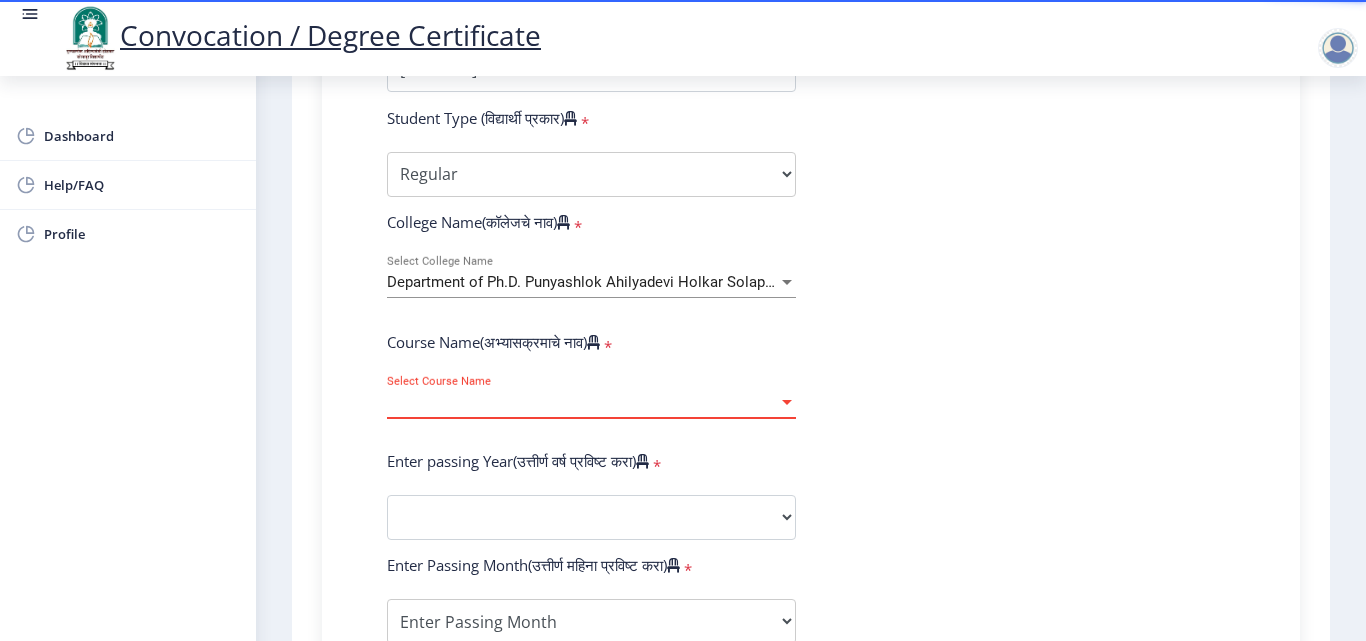 click at bounding box center [787, 402] 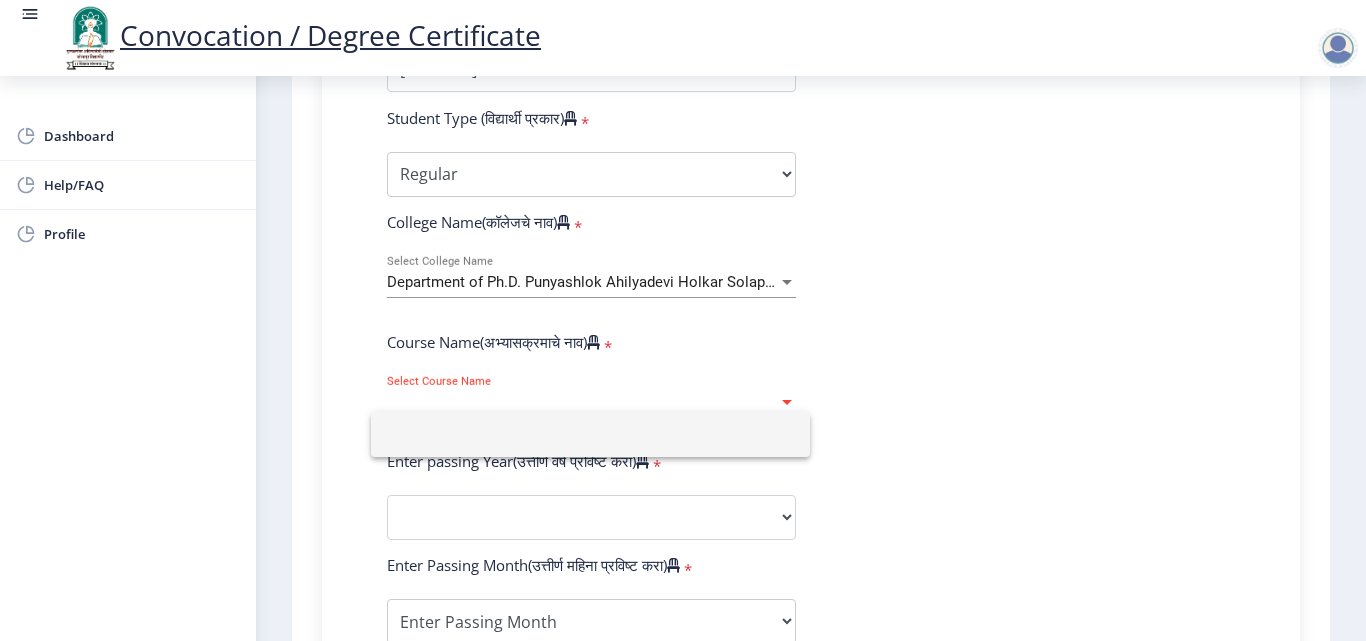 click 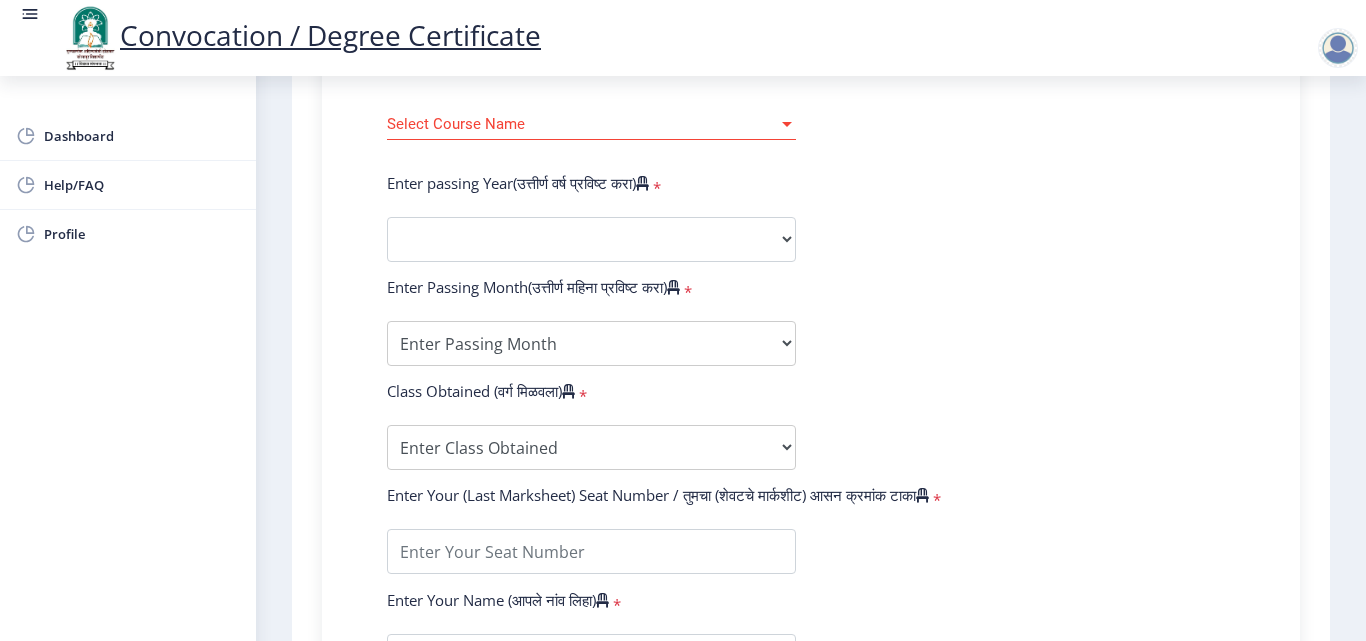 scroll, scrollTop: 900, scrollLeft: 0, axis: vertical 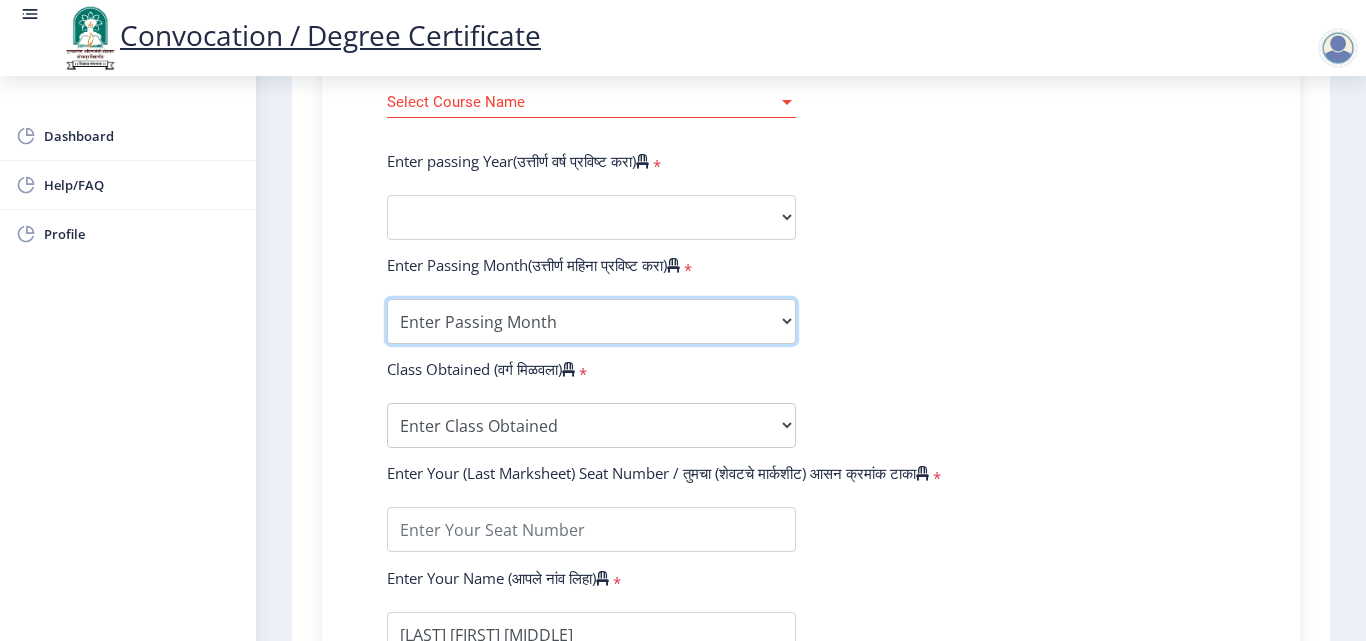 click on "Enter Passing Month March April May October November December" at bounding box center (591, 321) 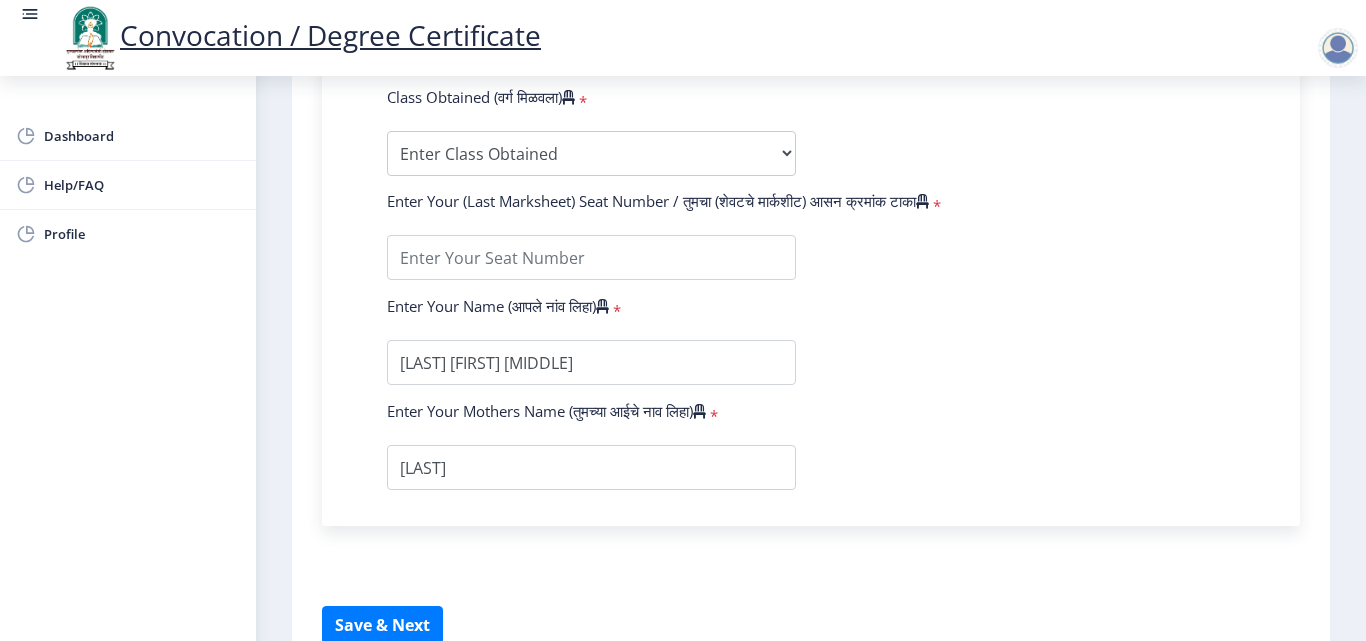 scroll, scrollTop: 1200, scrollLeft: 0, axis: vertical 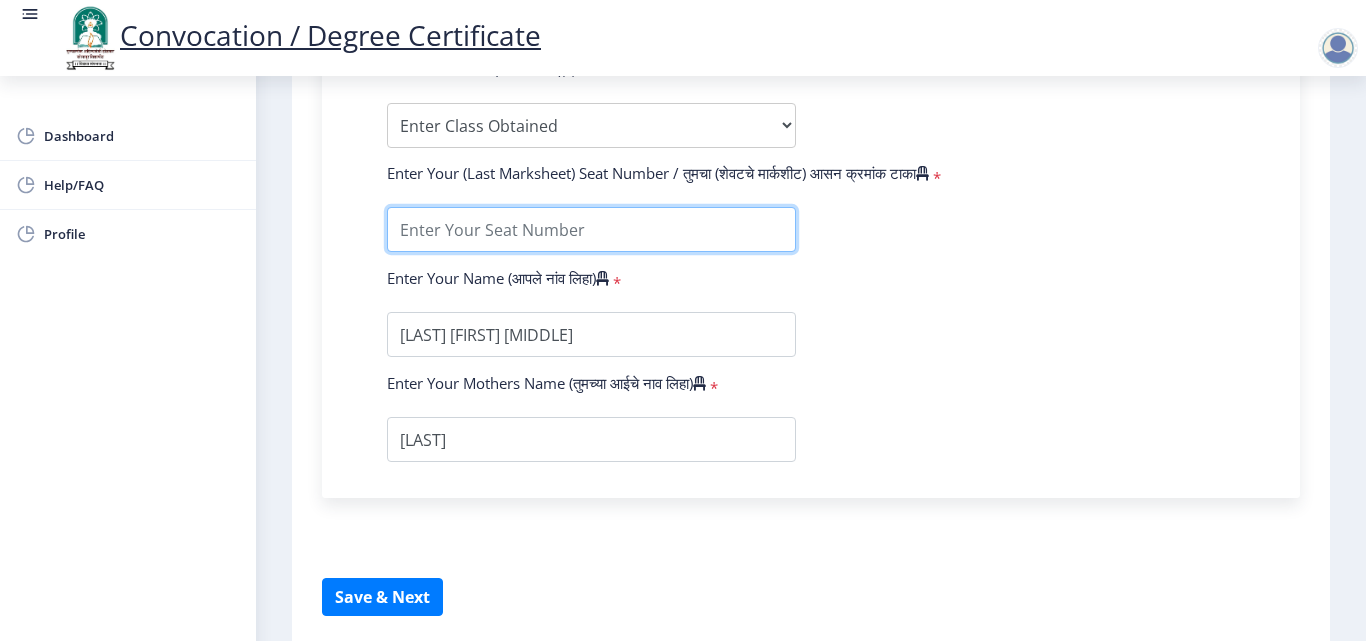 click at bounding box center (591, 229) 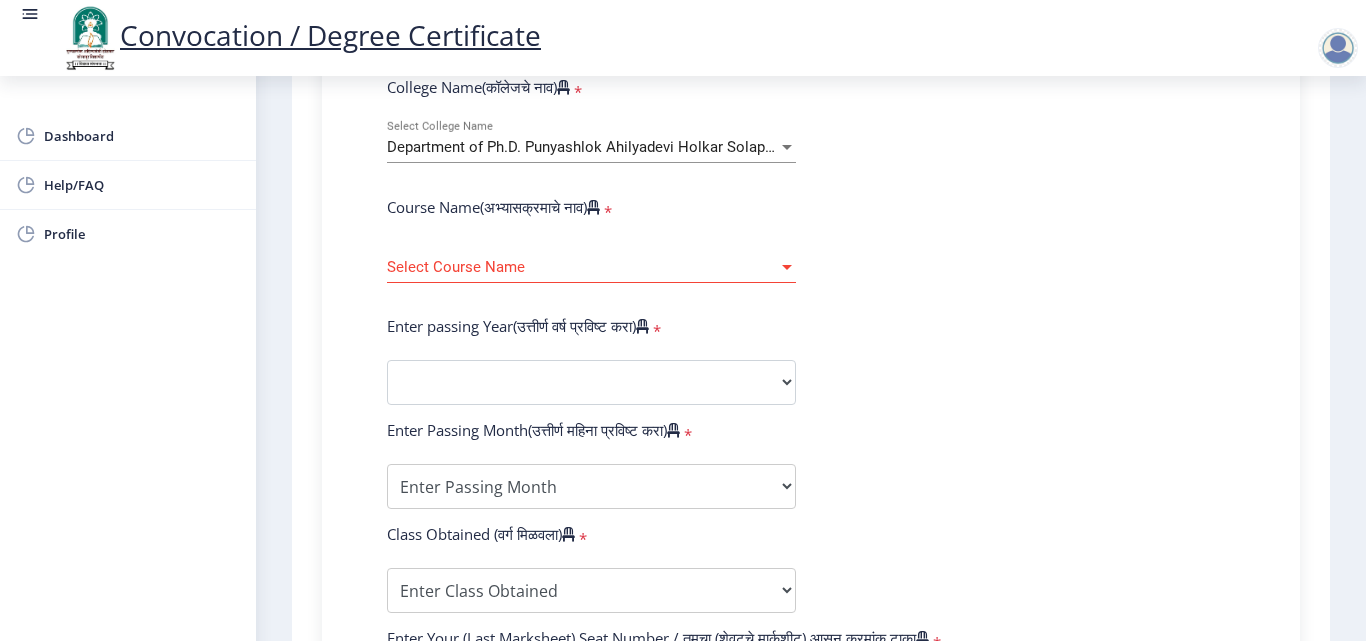 scroll, scrollTop: 700, scrollLeft: 0, axis: vertical 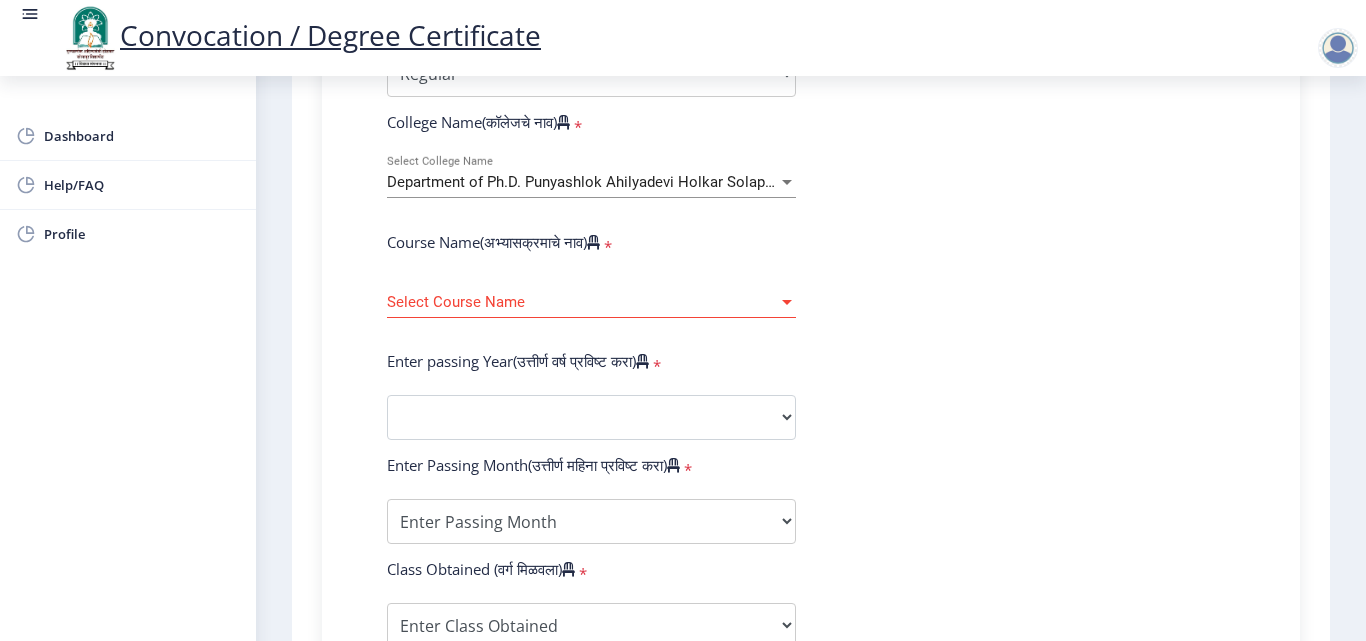click at bounding box center (787, 182) 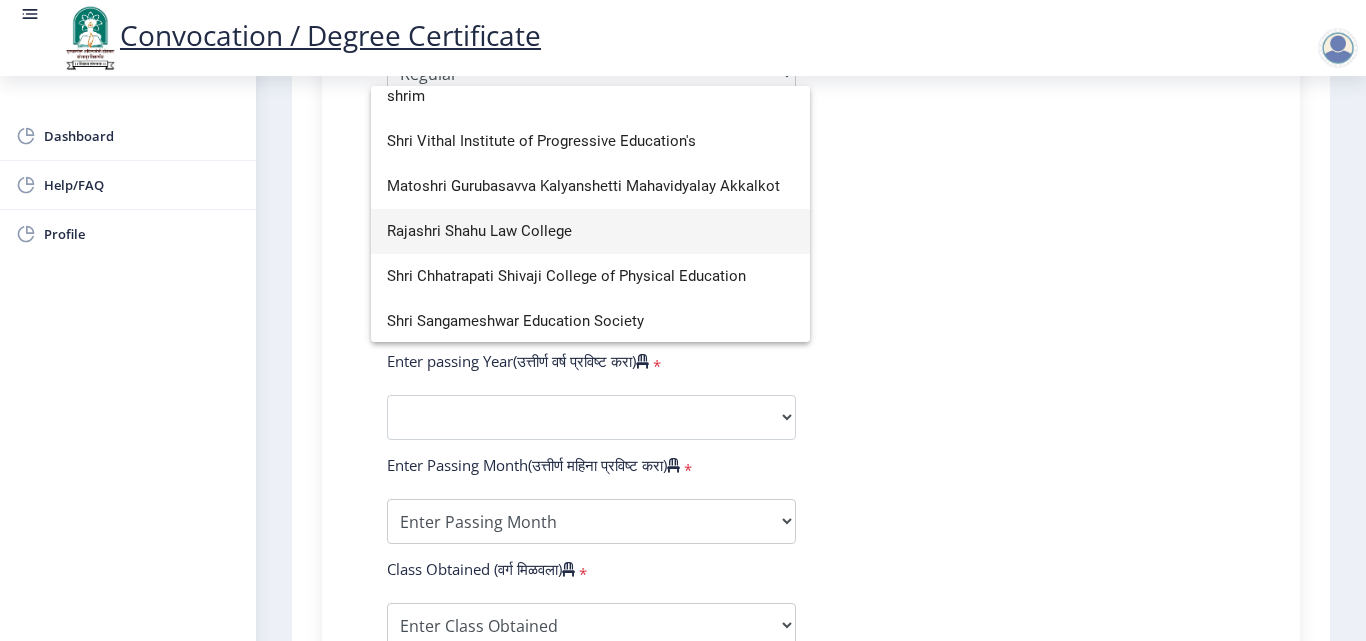 scroll, scrollTop: 0, scrollLeft: 0, axis: both 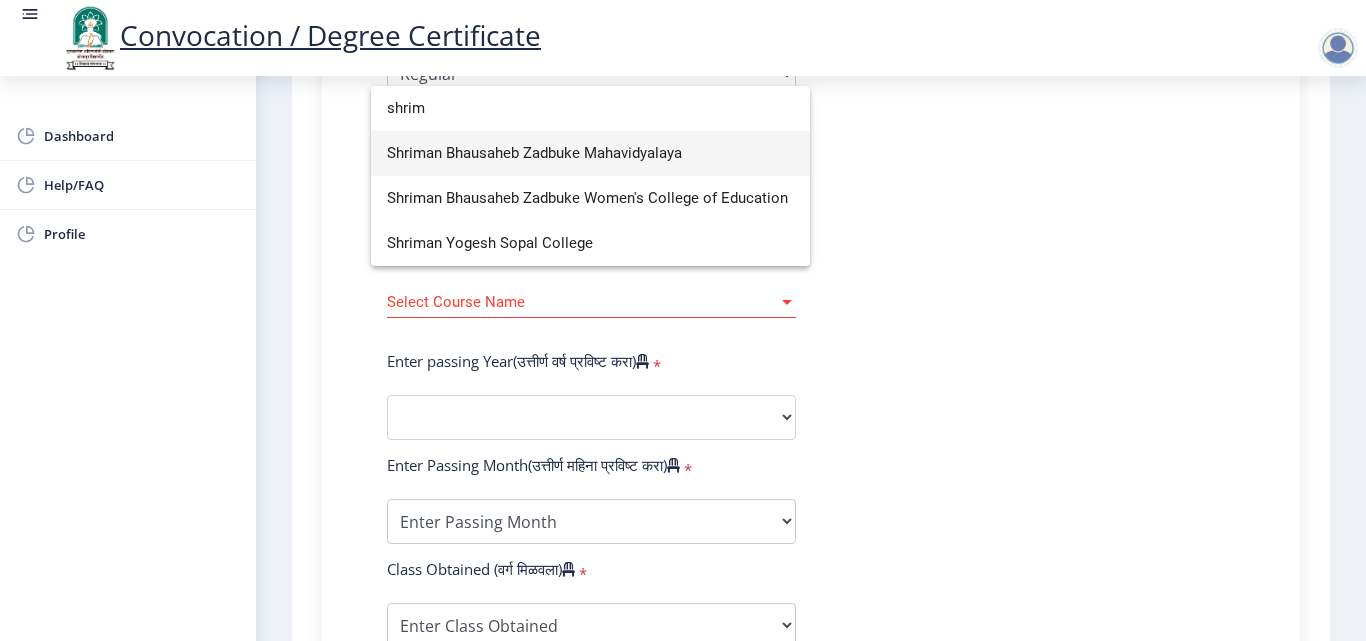 type on "shrim" 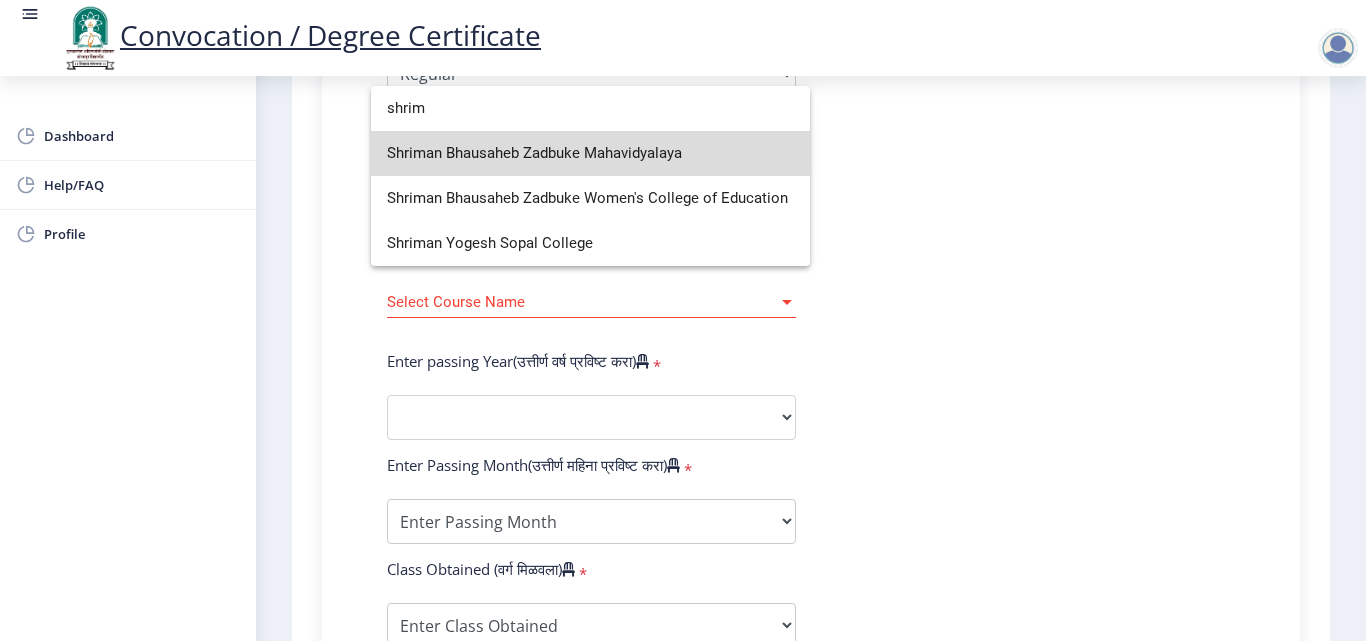 click on "Shriman Bhausaheb Zadbuke Mahavidyalaya" at bounding box center [590, 153] 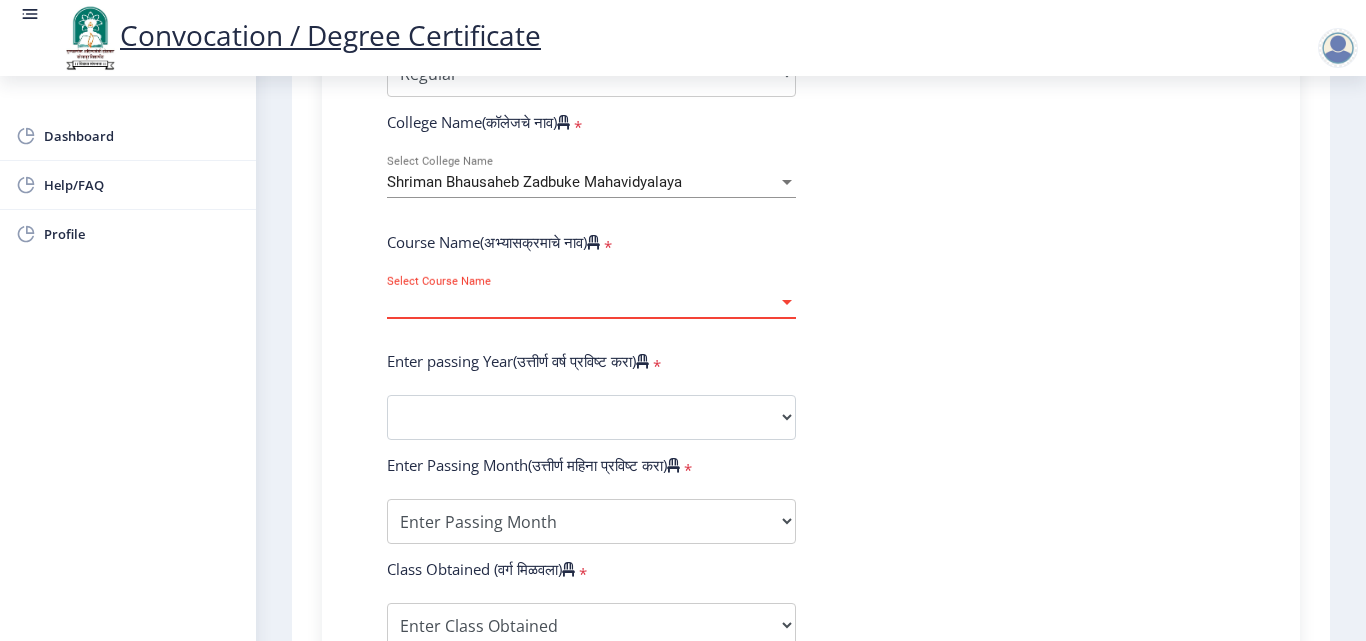 click at bounding box center (787, 302) 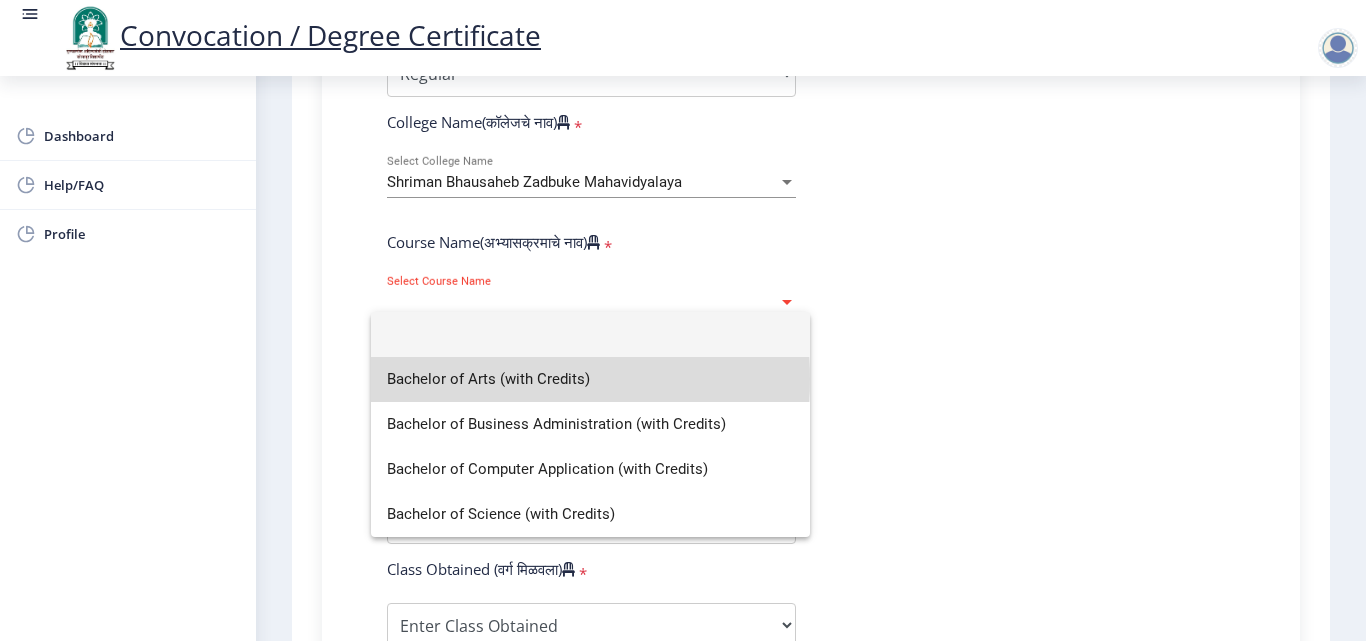 click on "Bachelor of Arts (with Credits)" at bounding box center [590, 379] 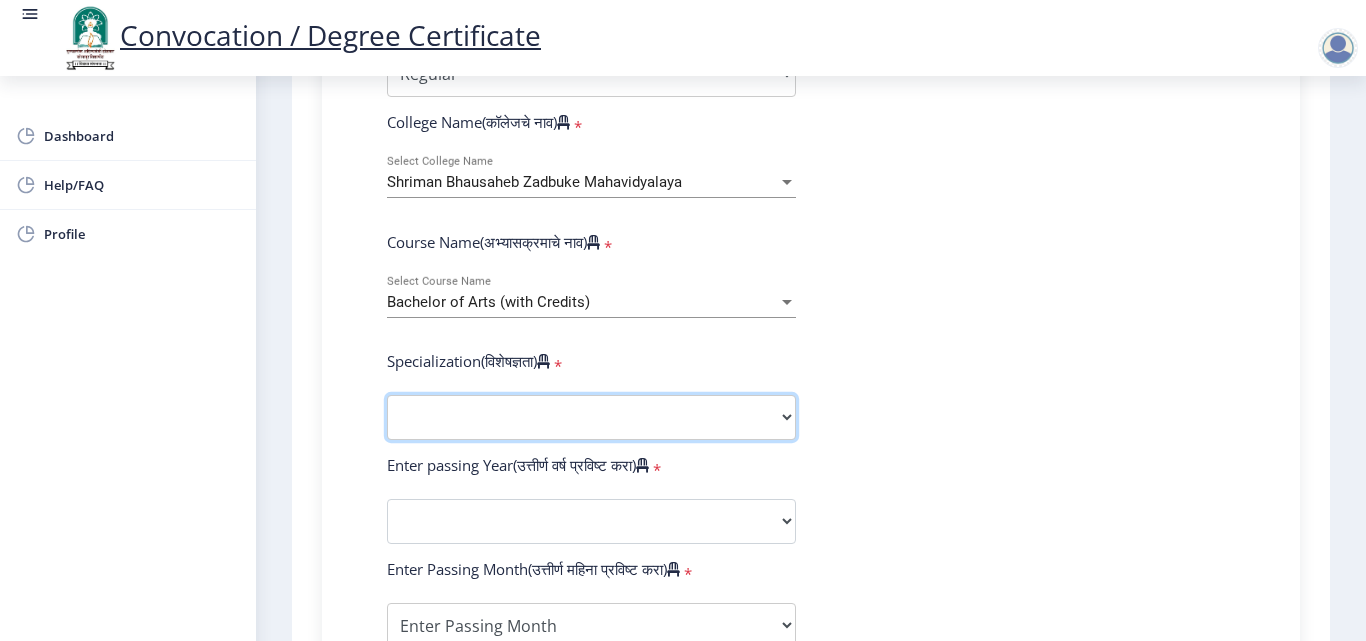 click on "Specialization English Geography Hindi Marathi Music Sanskrit Urdu Ancient Indian History Culture & Archaeology Economics History Physical Education Political Science Psychology Sociology Kannada Philosophy Other" at bounding box center (591, 417) 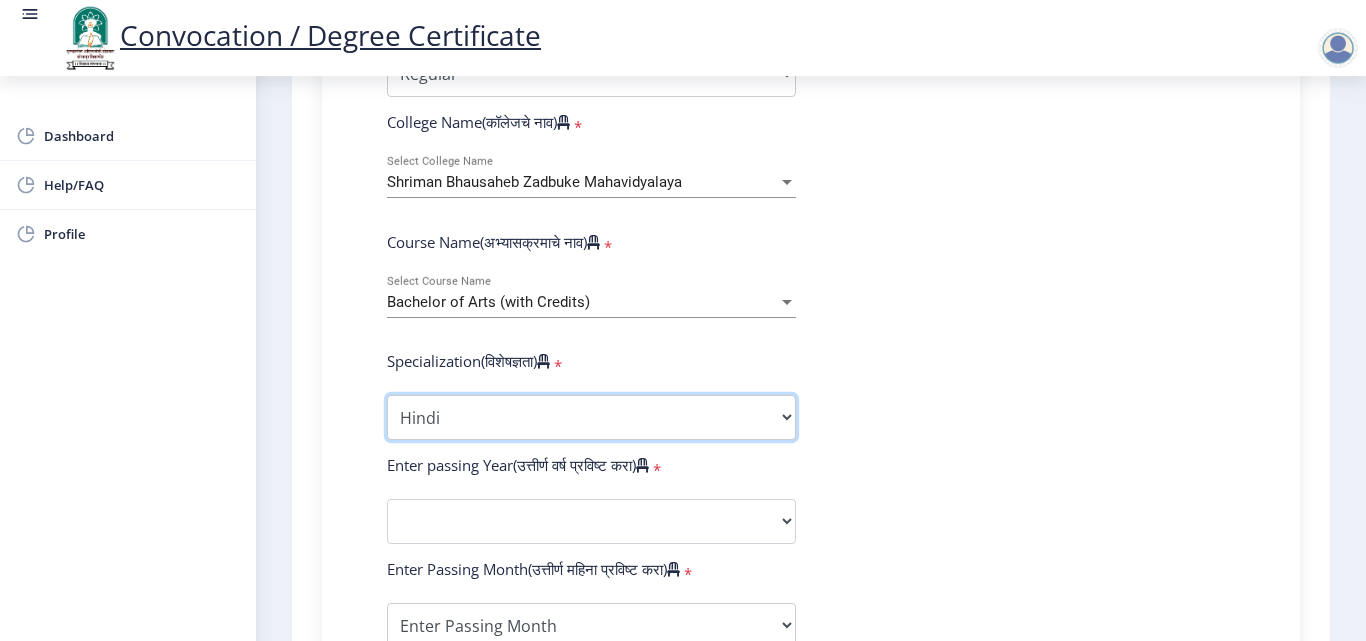 click on "Specialization English Geography Hindi Marathi Music Sanskrit Urdu Ancient Indian History Culture & Archaeology Economics History Physical Education Political Science Psychology Sociology Kannada Philosophy Other" at bounding box center [591, 417] 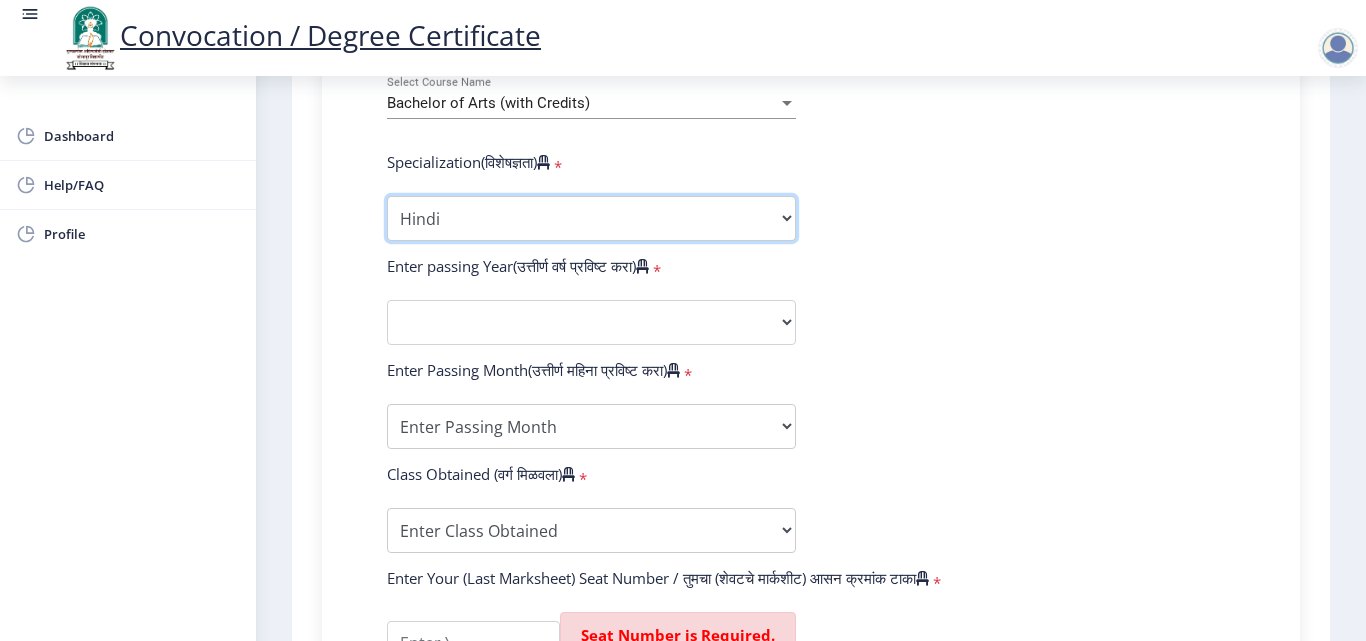 scroll, scrollTop: 900, scrollLeft: 0, axis: vertical 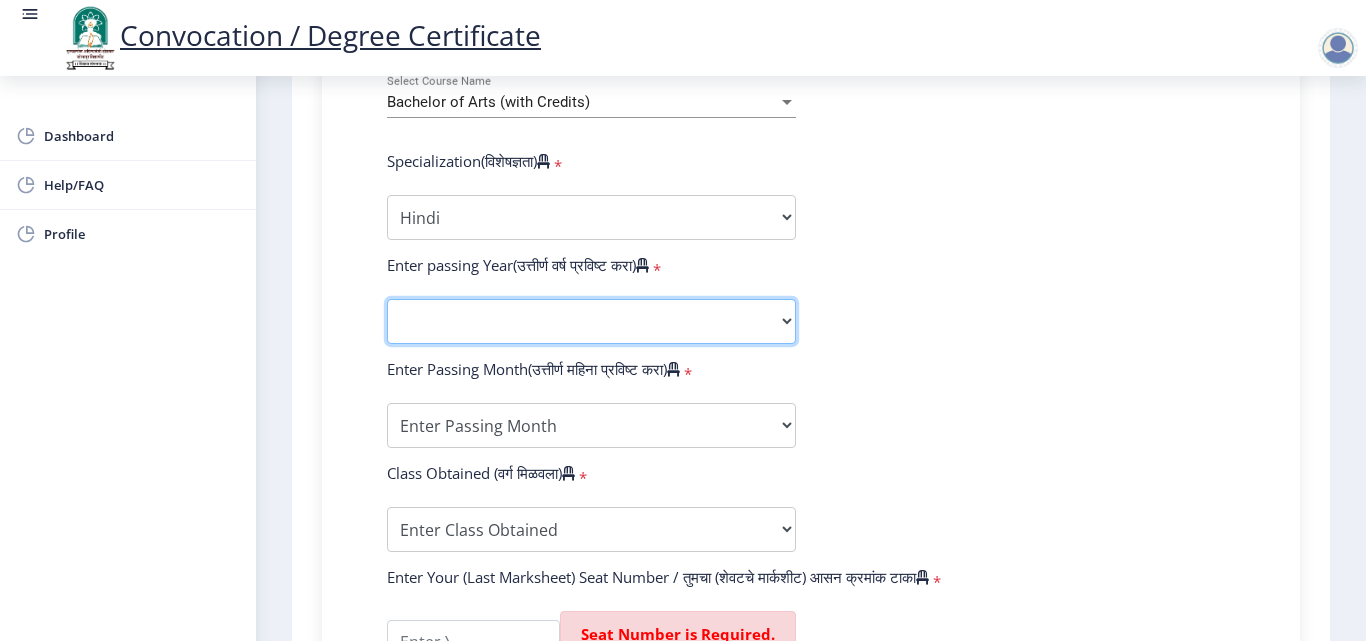 click on "2025   2024   2023   2022   2021   2020   2019   2018   2017   2016   2015   2014   2013   2012   2011   2010   2009   2008   2007   2006   2005   2004   2003   2002   2001   2000   1999   1998   1997   1996   1995   1994   1993   1992   1991   1990   1989   1988   1987   1986   1985   1984   1983   1982   1981   1980   1979   1978   1977   1976" 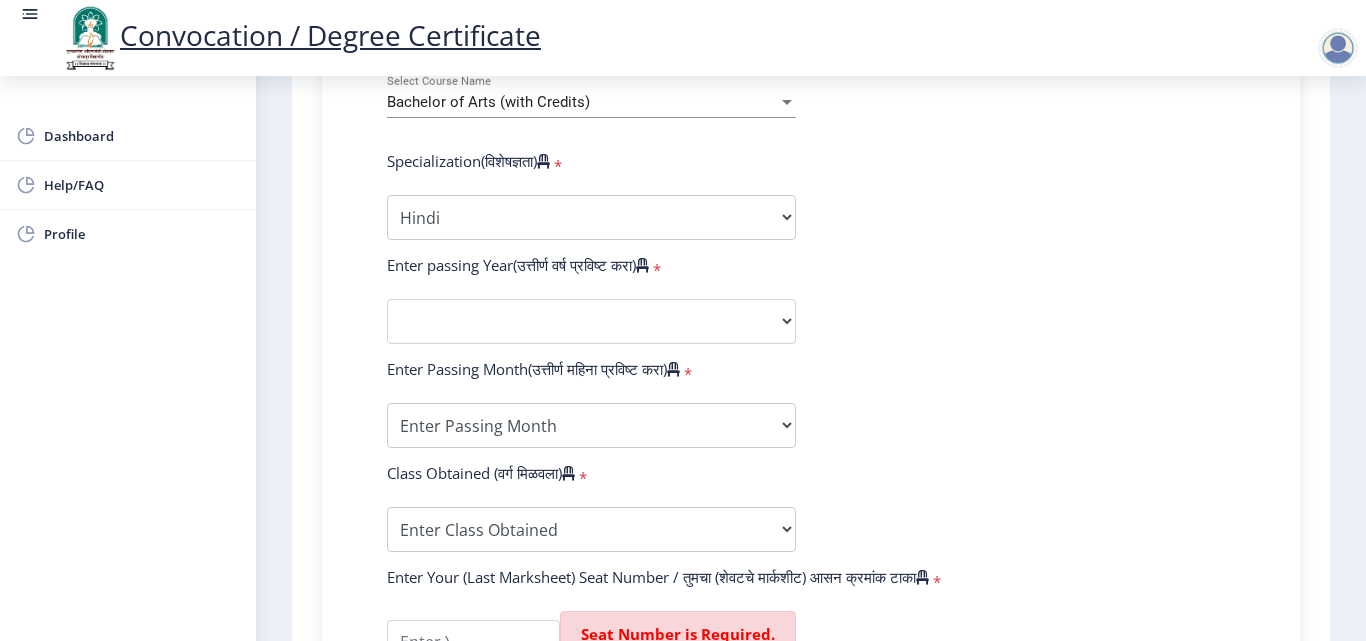 click on "Enter Your PRN Number (तुमचा पीआरएन (कायम नोंदणी क्रमांक) एंटर करा) * Student Type (विद्यार्थी प्रकार) * Select Student Type Regular External College Name(कॉलेजचे नाव) * Shriman Bhausaheb Zadbuke Mahavidyalaya Select College Name Course Name(अभ्यासक्रमाचे नाव) * Bachelor of Arts (with Credits) Select Course Name Specialization(विशेषज्ञता) * Specialization English Geography Hindi Marathi Music Sanskrit Urdu Ancient Indian History Culture Archaeology Economics History Physical Education Political Science Psychology Sociology Kannada Philosophy Other Enter passing Year(उत्तीर्ण वर्ष प्रविष्ट करा) * 2025 2024 2023 2022 2021 2020 2019 2018 2017 2016 2015 2014 2013 2012 2011 2010 2009 2008 2007 2006 2005 2004 2003 2002 * *" 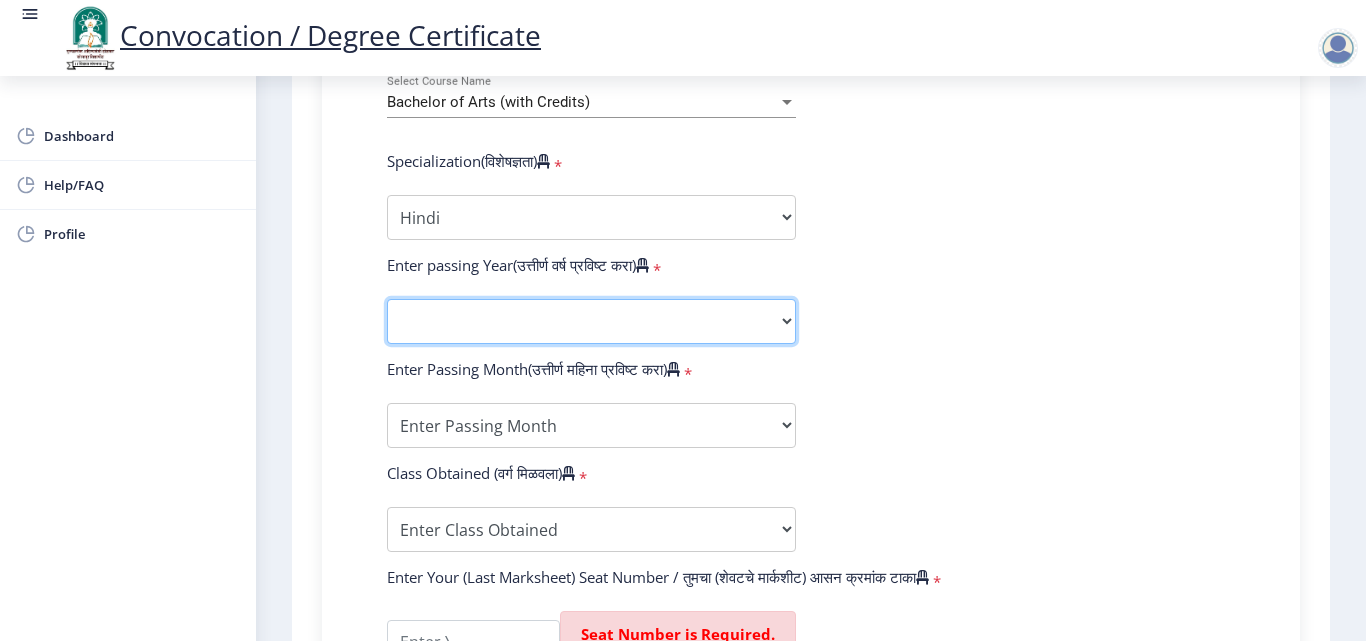 click on "2025   2024   2023   2022   2021   2020   2019   2018   2017   2016   2015   2014   2013   2012   2011   2010   2009   2008   2007   2006   2005   2004   2003   2002   2001   2000   1999   1998   1997   1996   1995   1994   1993   1992   1991   1990   1989   1988   1987   1986   1985   1984   1983   1982   1981   1980   1979   1978   1977   1976" 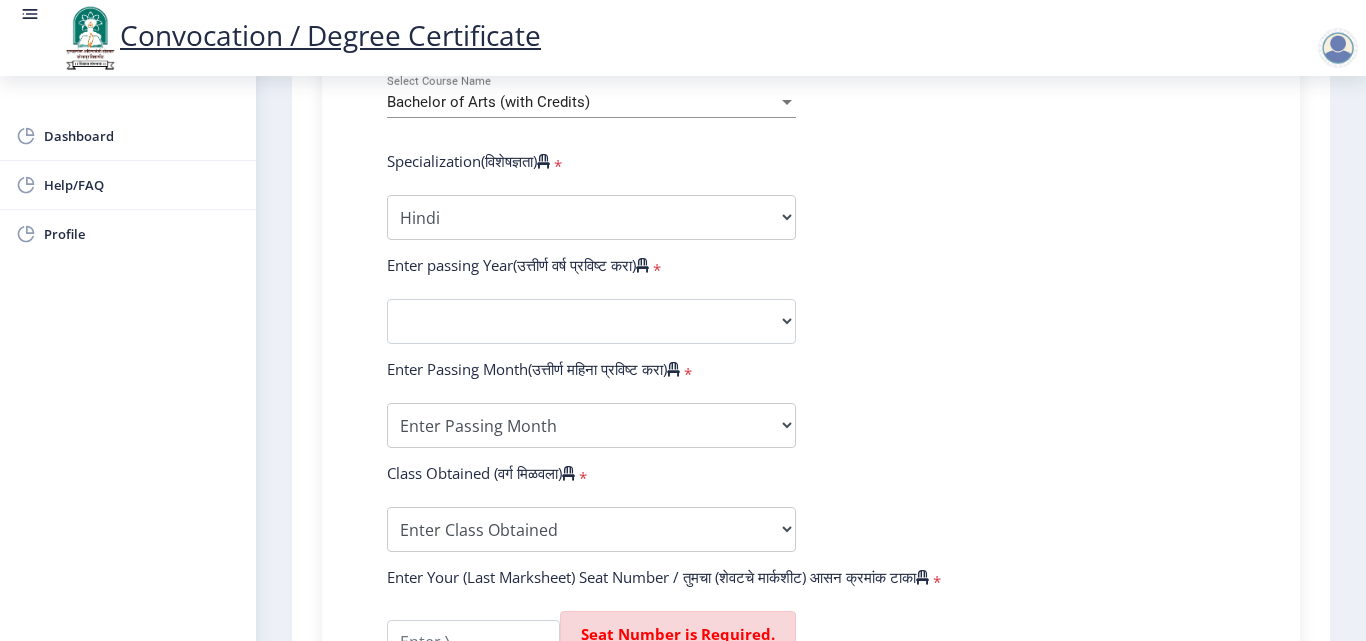 click on "Enter Your PRN Number (तुमचा पीआरएन (कायम नोंदणी क्रमांक) एंटर करा) * Student Type (विद्यार्थी प्रकार) * Select Student Type Regular External College Name(कॉलेजचे नाव) * Shriman Bhausaheb Zadbuke Mahavidyalaya Select College Name Course Name(अभ्यासक्रमाचे नाव) * Bachelor of Arts (with Credits) Select Course Name Specialization(विशेषज्ञता) * Specialization English Geography Hindi Marathi Music Sanskrit Urdu Ancient Indian History Culture Archaeology Economics History Physical Education Political Science Psychology Sociology Kannada Philosophy Other Enter passing Year(उत्तीर्ण वर्ष प्रविष्ट करा) * 2025 2024 2023 2022 2021 2020 2019 2018 2017 2016 2015 2014 2013 2012 2011 2010 2009 2008 2007 2006 2005 2004 2003 2002 * *" 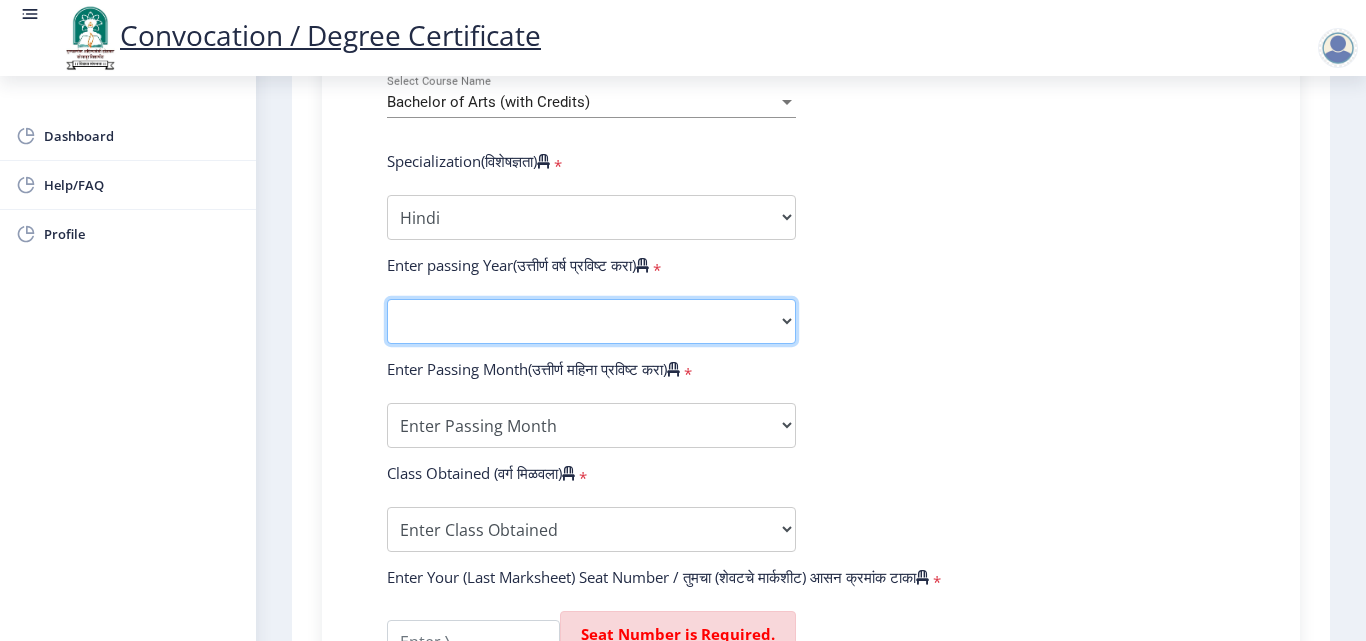 click on "2025   2024   2023   2022   2021   2020   2019   2018   2017   2016   2015   2014   2013   2012   2011   2010   2009   2008   2007   2006   2005   2004   2003   2002   2001   2000   1999   1998   1997   1996   1995   1994   1993   1992   1991   1990   1989   1988   1987   1986   1985   1984   1983   1982   1981   1980   1979   1978   1977   1976" 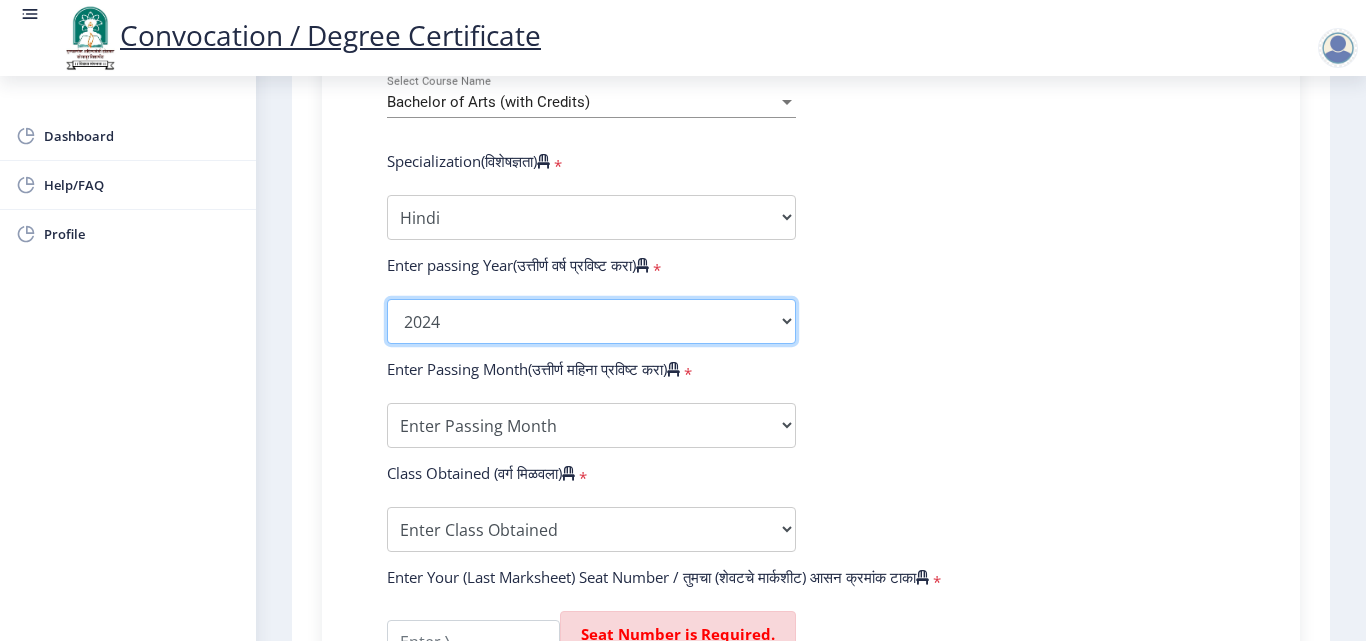 click on "2025   2024   2023   2022   2021   2020   2019   2018   2017   2016   2015   2014   2013   2012   2011   2010   2009   2008   2007   2006   2005   2004   2003   2002   2001   2000   1999   1998   1997   1996   1995   1994   1993   1992   1991   1990   1989   1988   1987   1986   1985   1984   1983   1982   1981   1980   1979   1978   1977   1976" 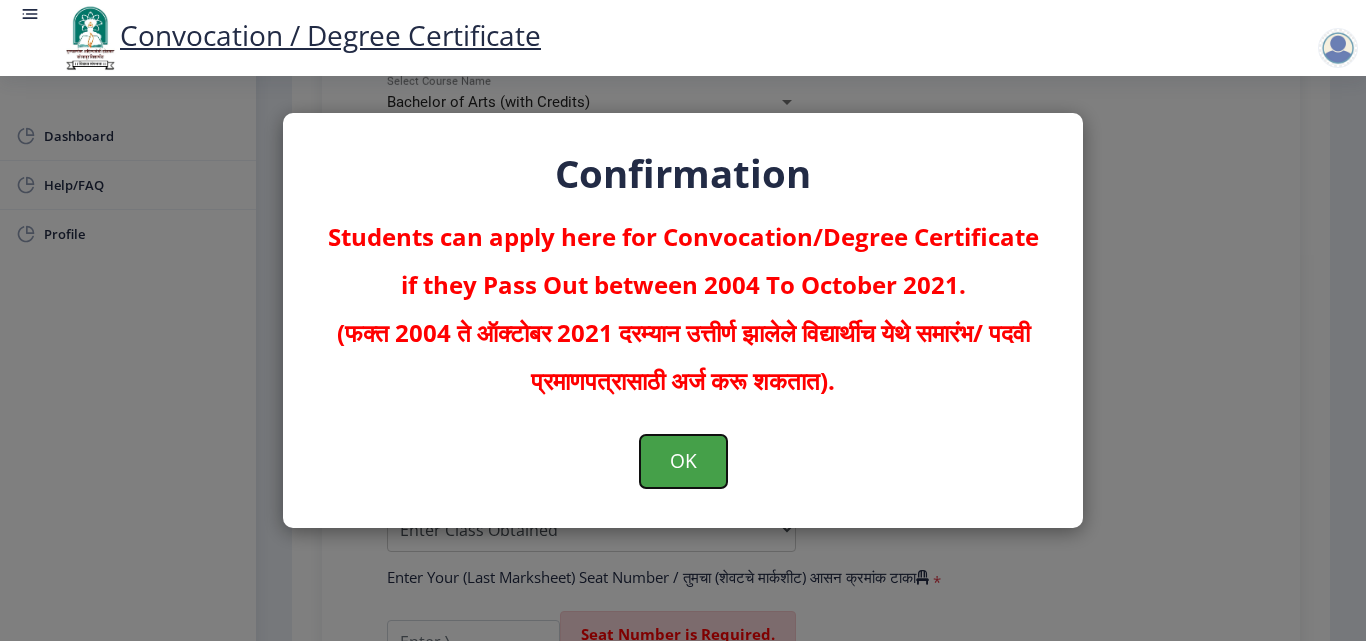 click on "OK" 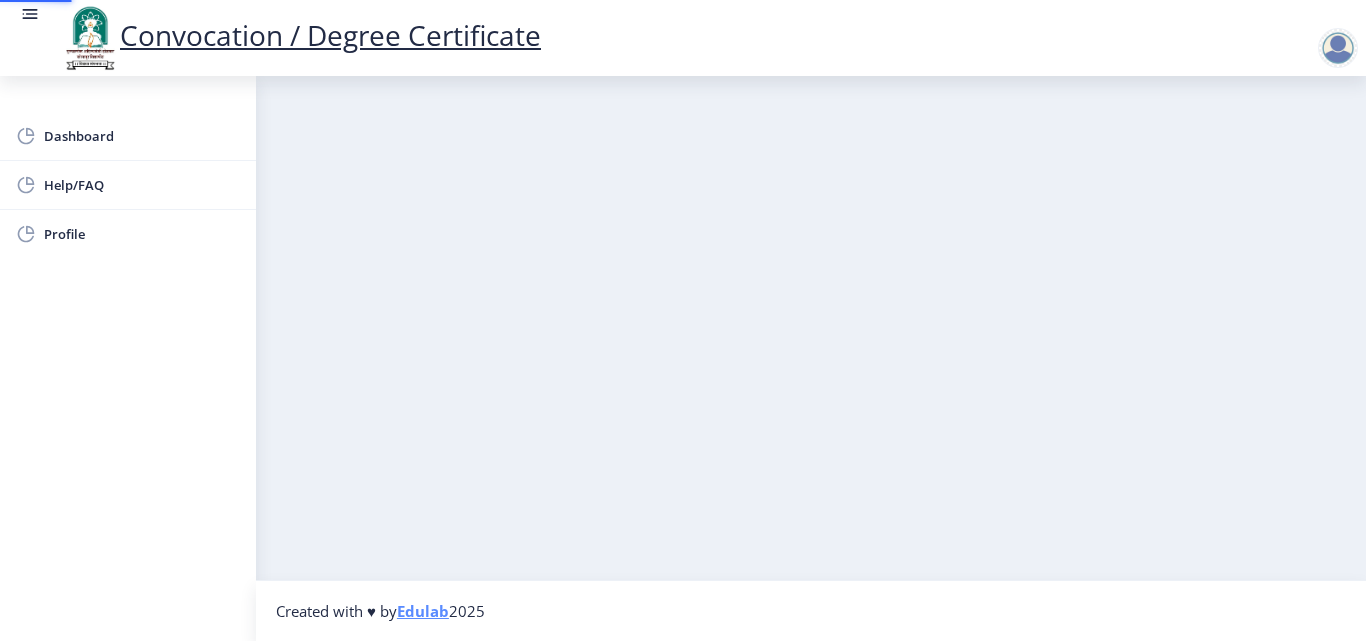 scroll, scrollTop: 0, scrollLeft: 0, axis: both 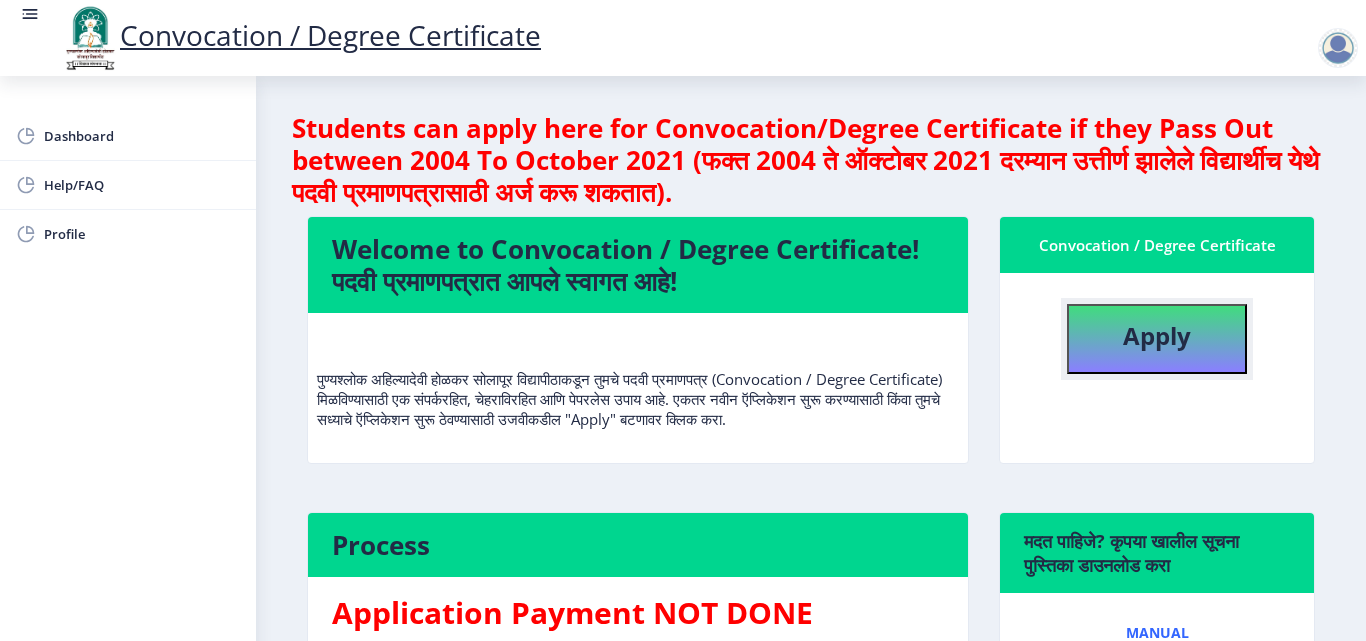 click on "Apply" 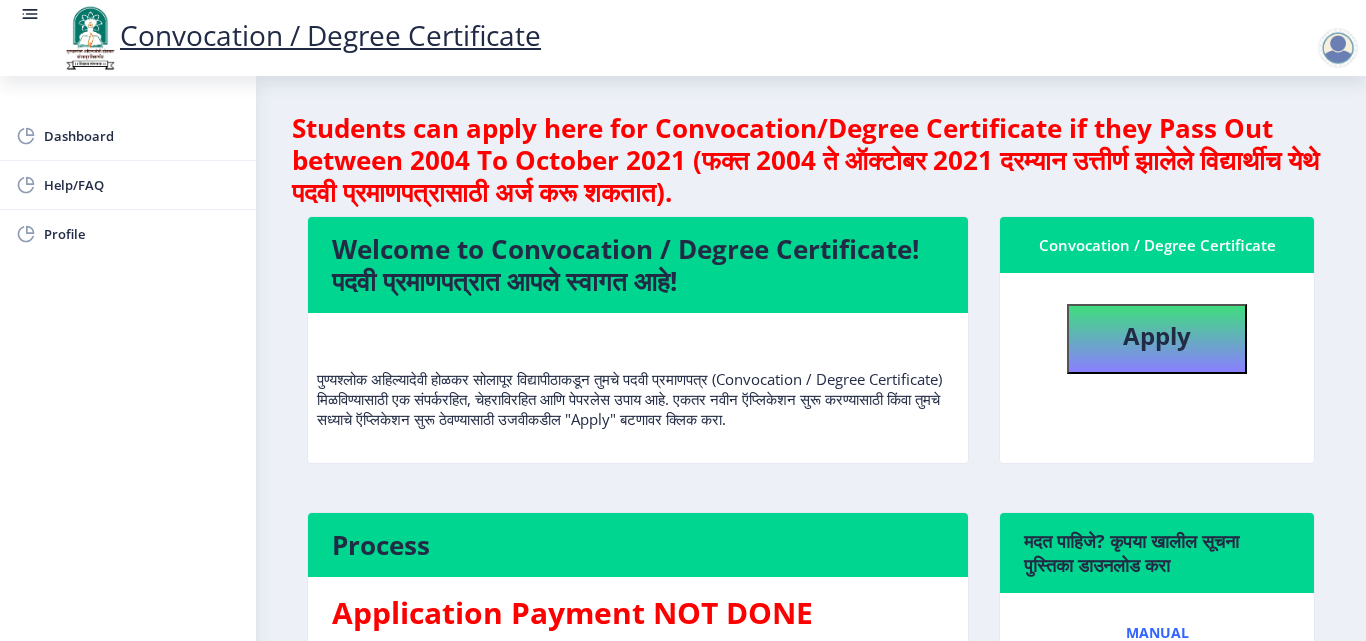 select 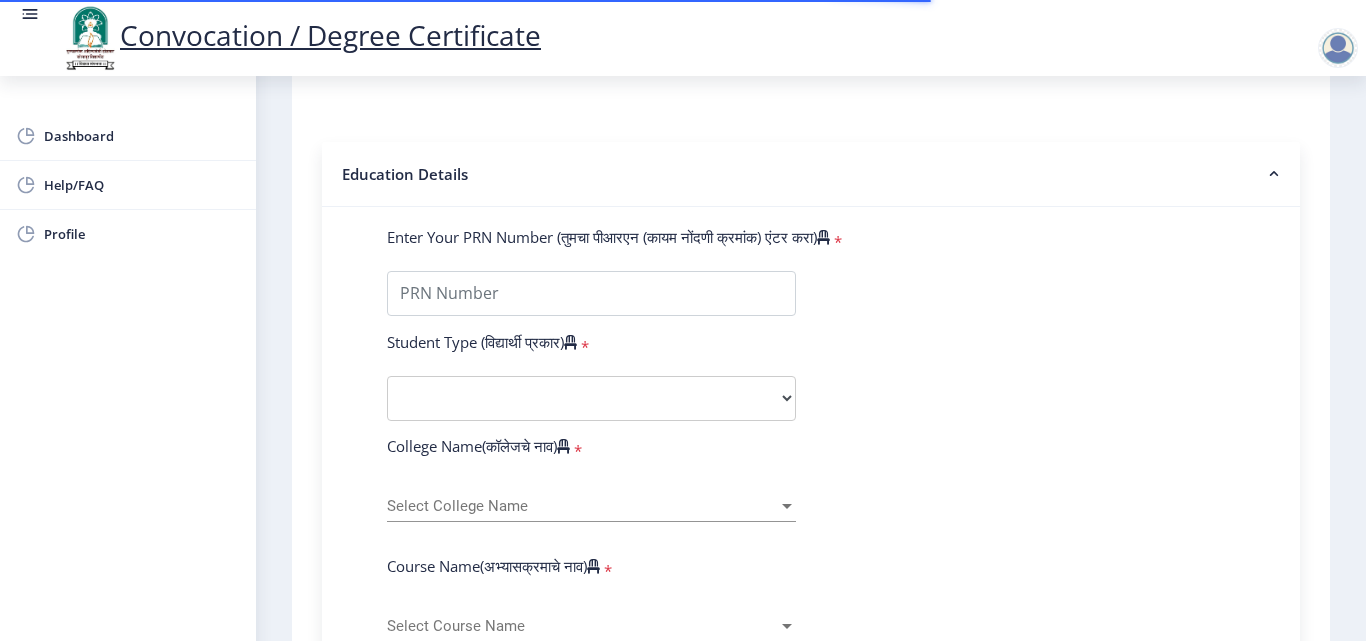 scroll, scrollTop: 500, scrollLeft: 0, axis: vertical 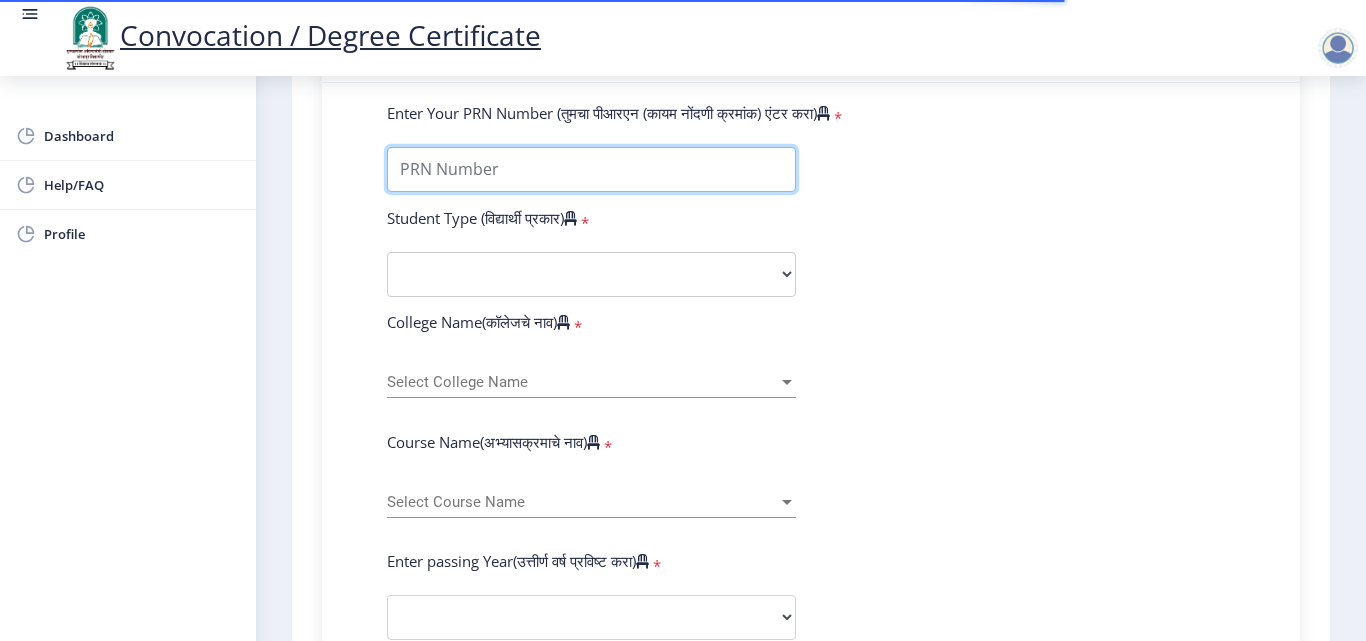 click on "Enter Your PRN Number (तुमचा पीआरएन (कायम नोंदणी क्रमांक) एंटर करा)" at bounding box center (591, 169) 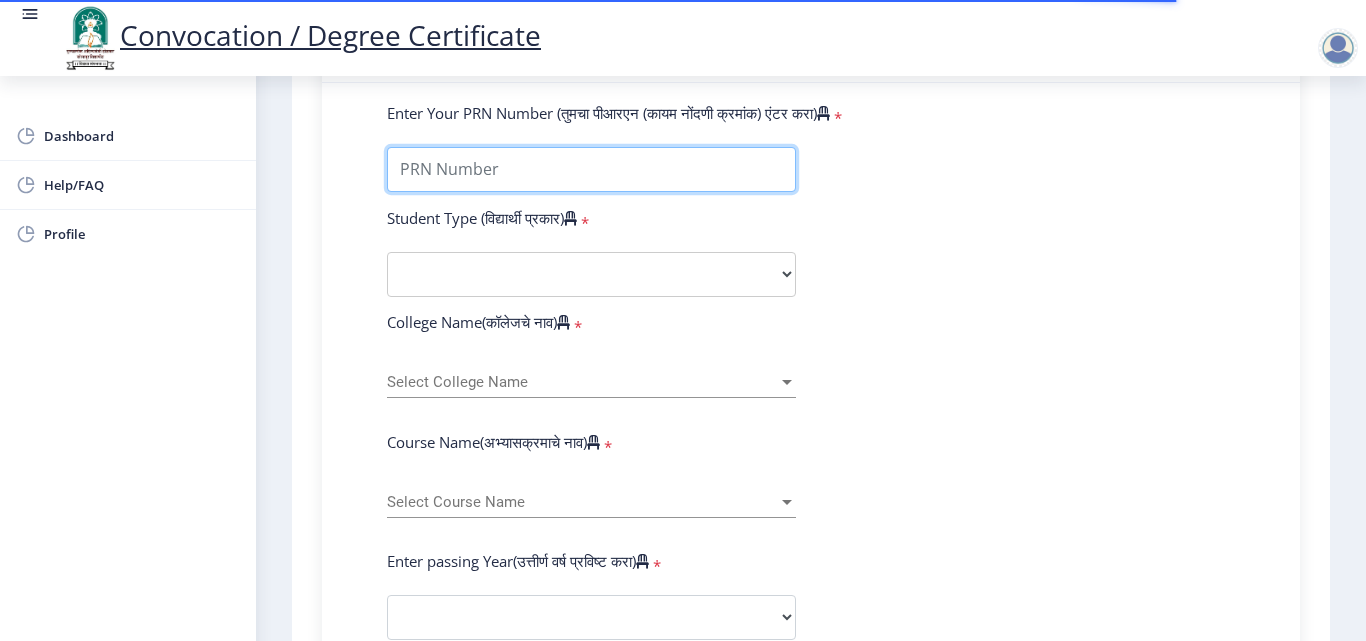 type on "[NUMBER]" 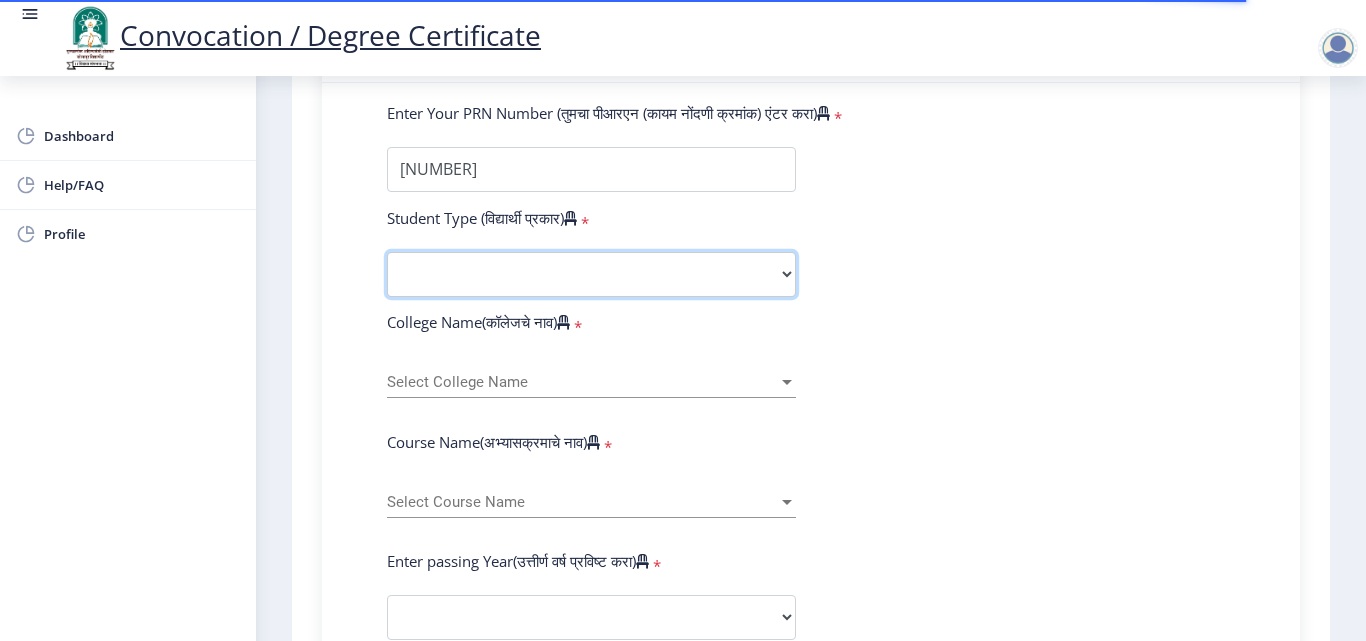 click on "Select Student Type Regular External" at bounding box center (591, 274) 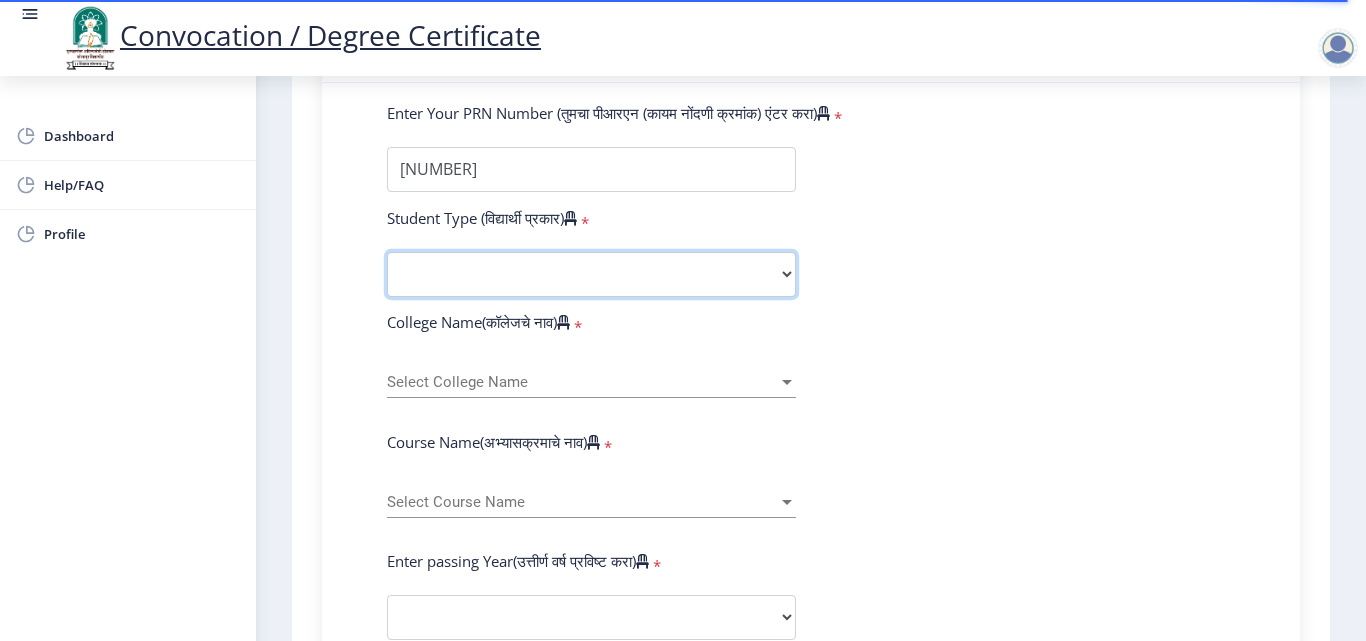 select on "External" 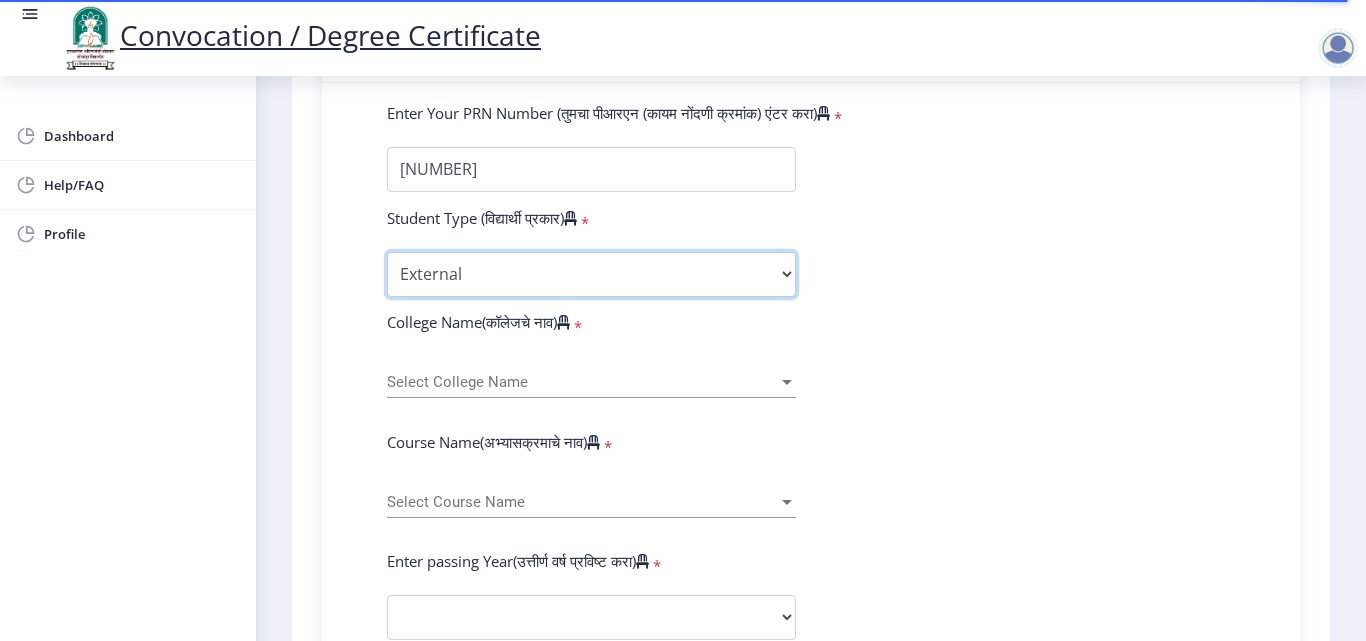 click on "Select Student Type Regular External" at bounding box center (591, 274) 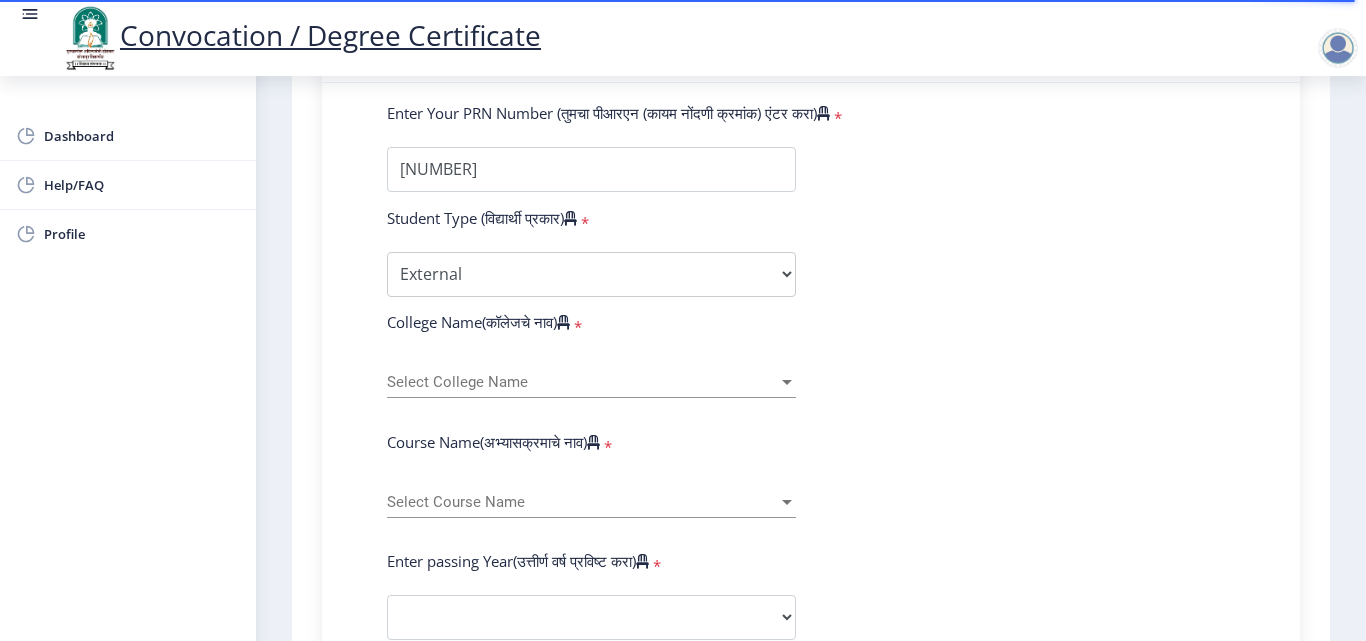 click on "Select College Name Select College Name" 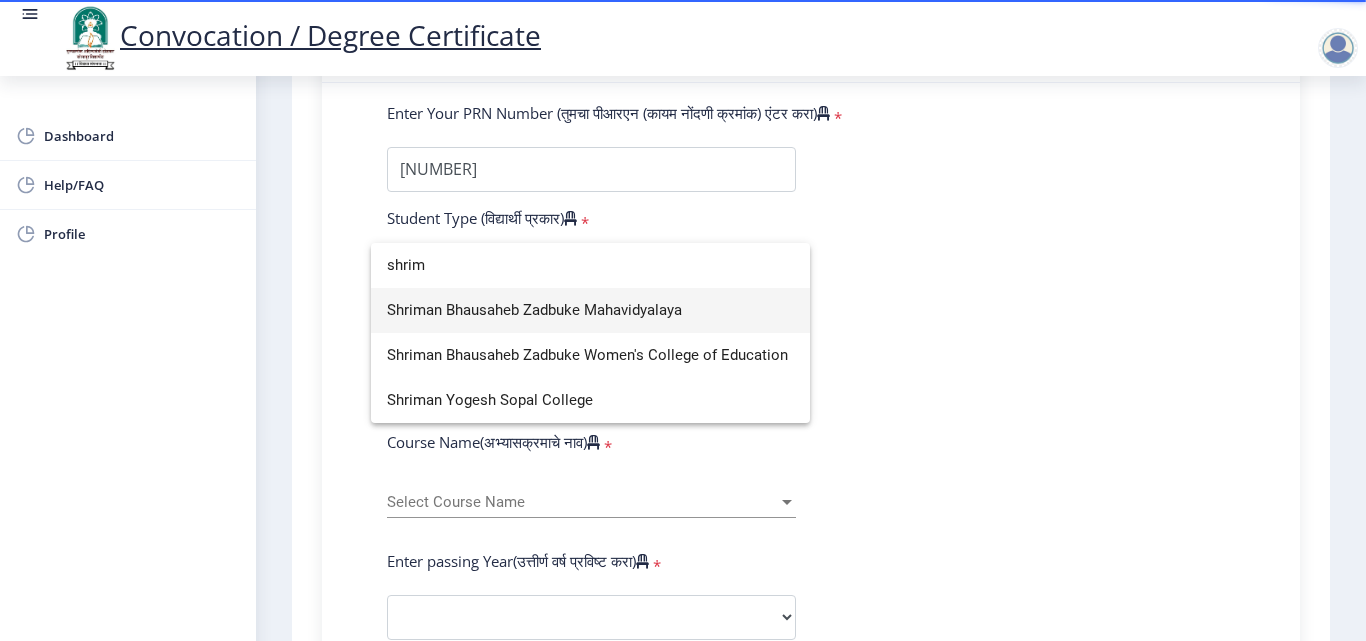 type on "shrim" 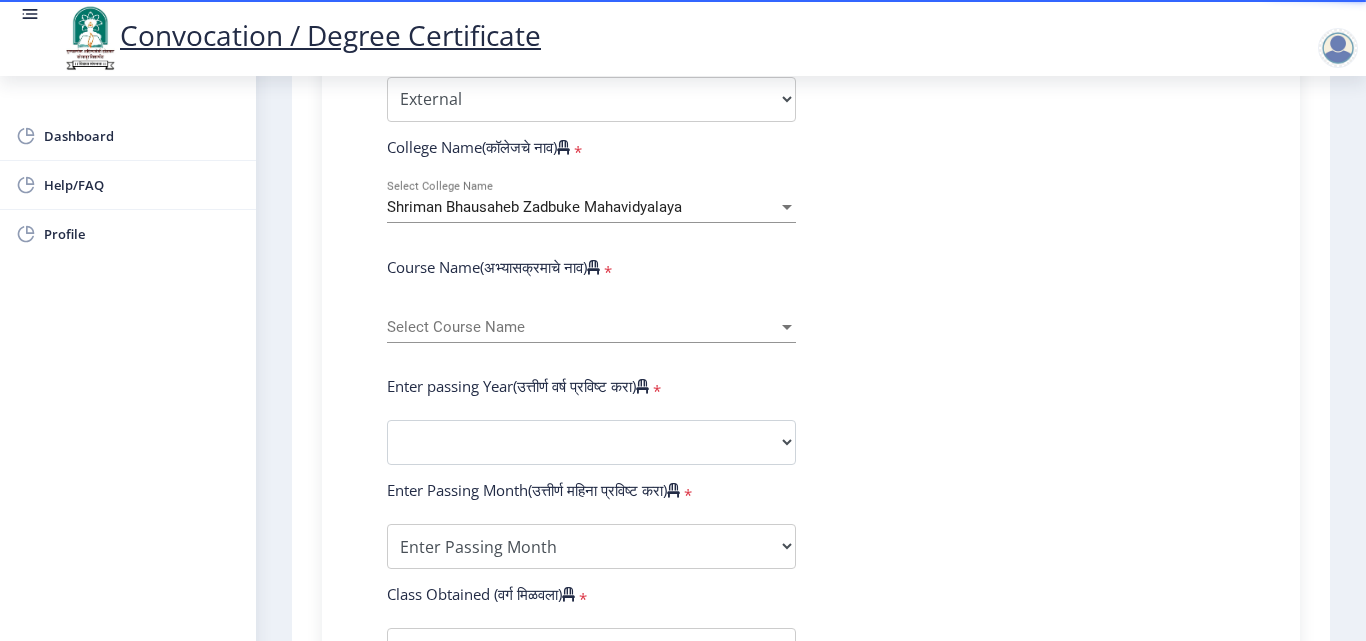 scroll, scrollTop: 700, scrollLeft: 0, axis: vertical 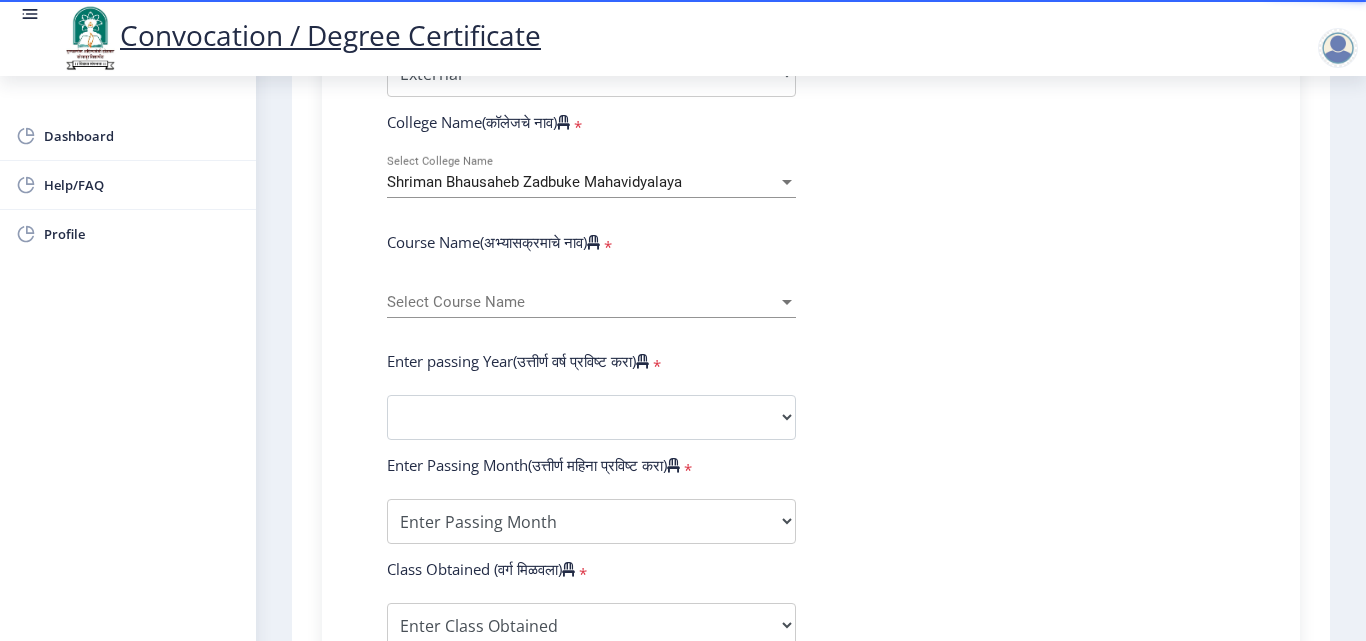 click on "Select Course Name" at bounding box center (582, 302) 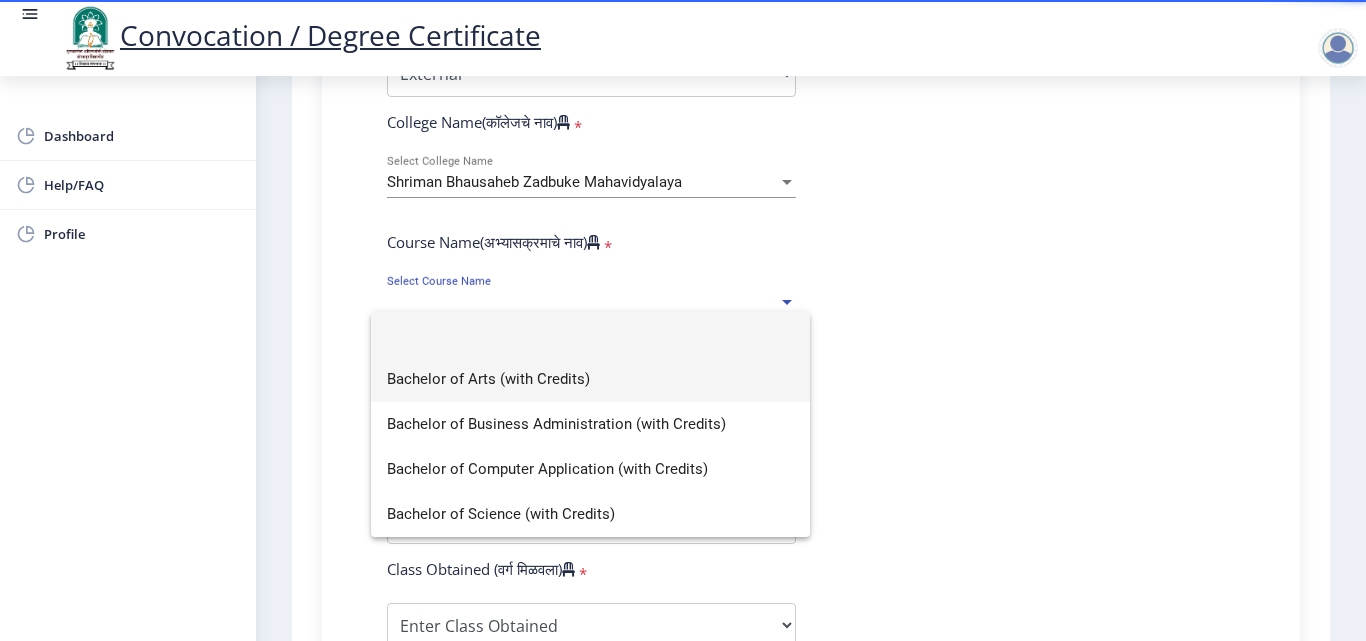 click on "Bachelor of Arts (with Credits)" at bounding box center [590, 379] 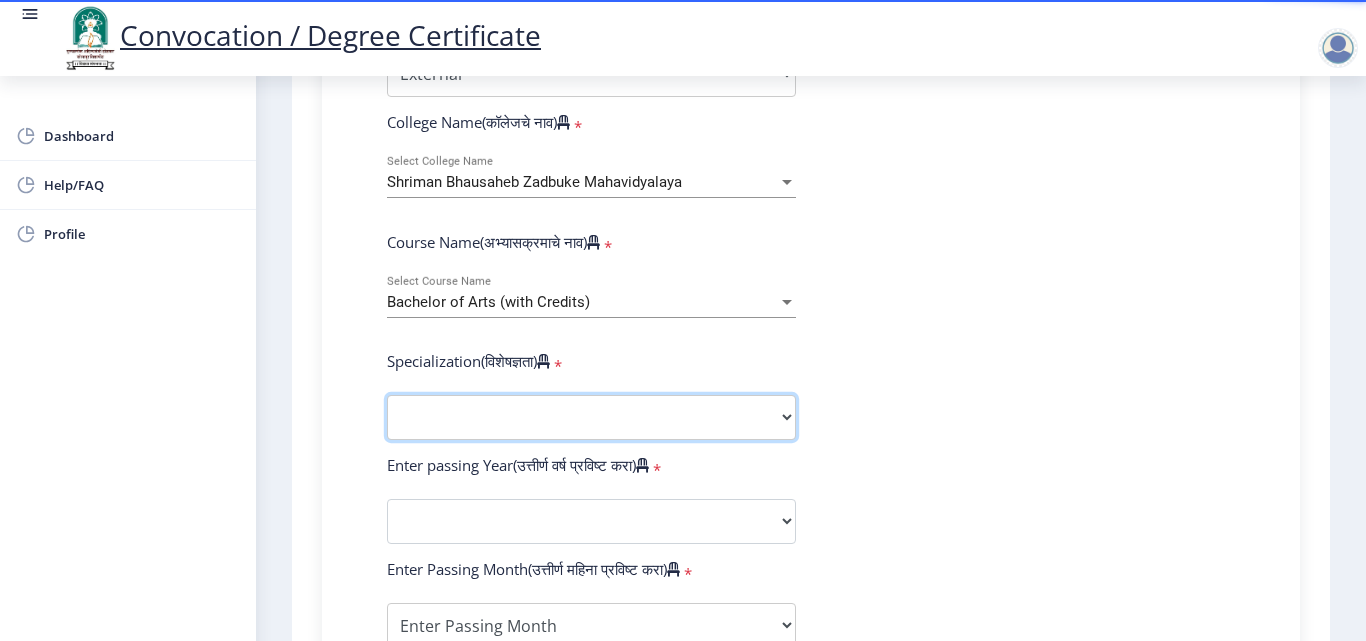 click on "Specialization English Geography Hindi Marathi Music Sanskrit Urdu Ancient Indian History Culture & Archaeology Economics History Physical Education Political Science Psychology Sociology Kannada Philosophy Other" at bounding box center [591, 417] 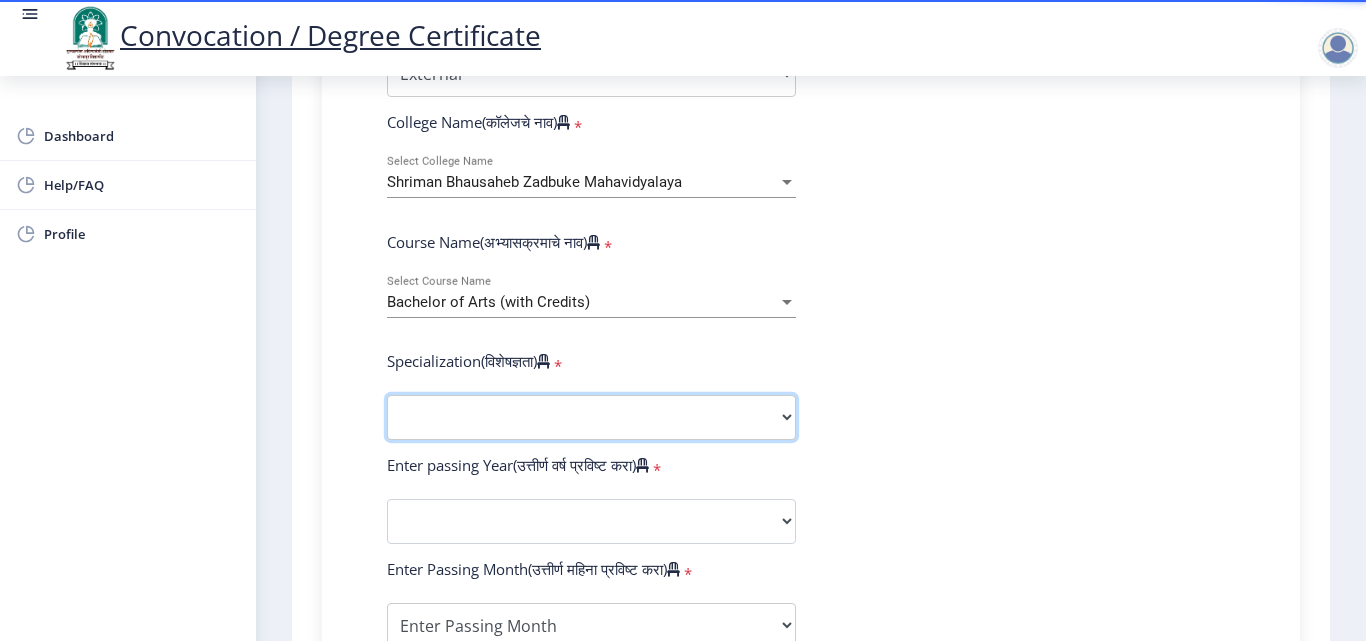 select on "Hindi" 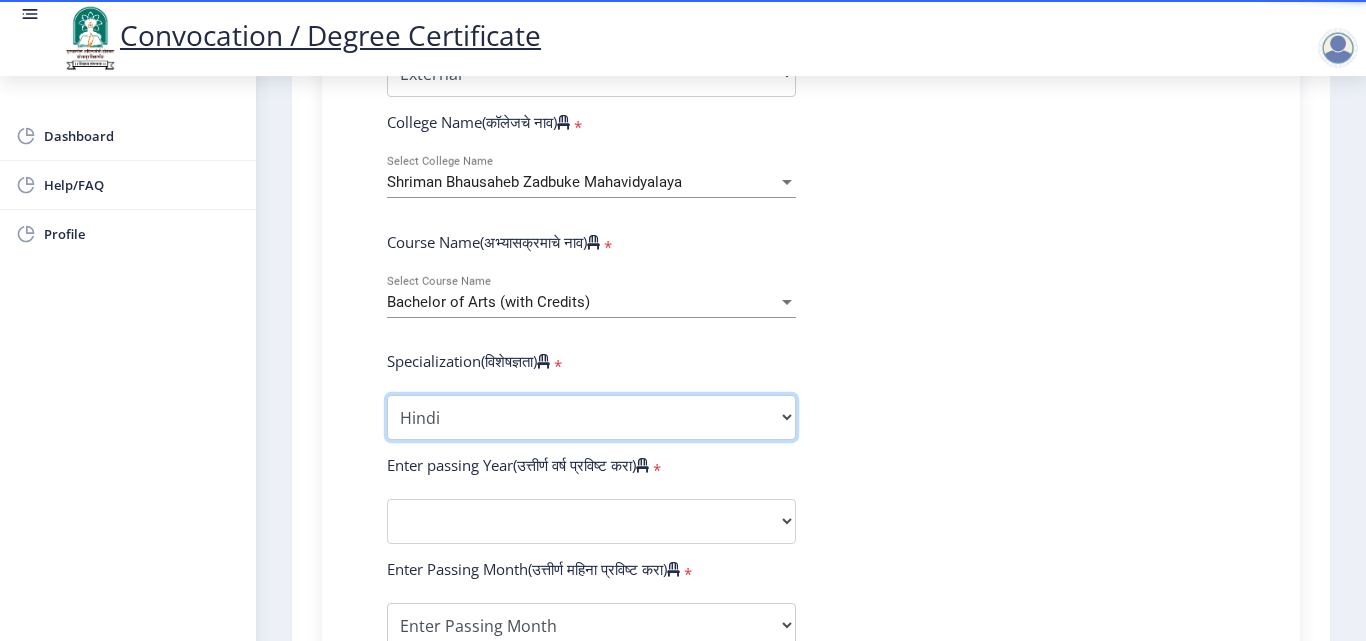 click on "Specialization English Geography Hindi Marathi Music Sanskrit Urdu Ancient Indian History Culture & Archaeology Economics History Physical Education Political Science Psychology Sociology Kannada Philosophy Other" at bounding box center (591, 417) 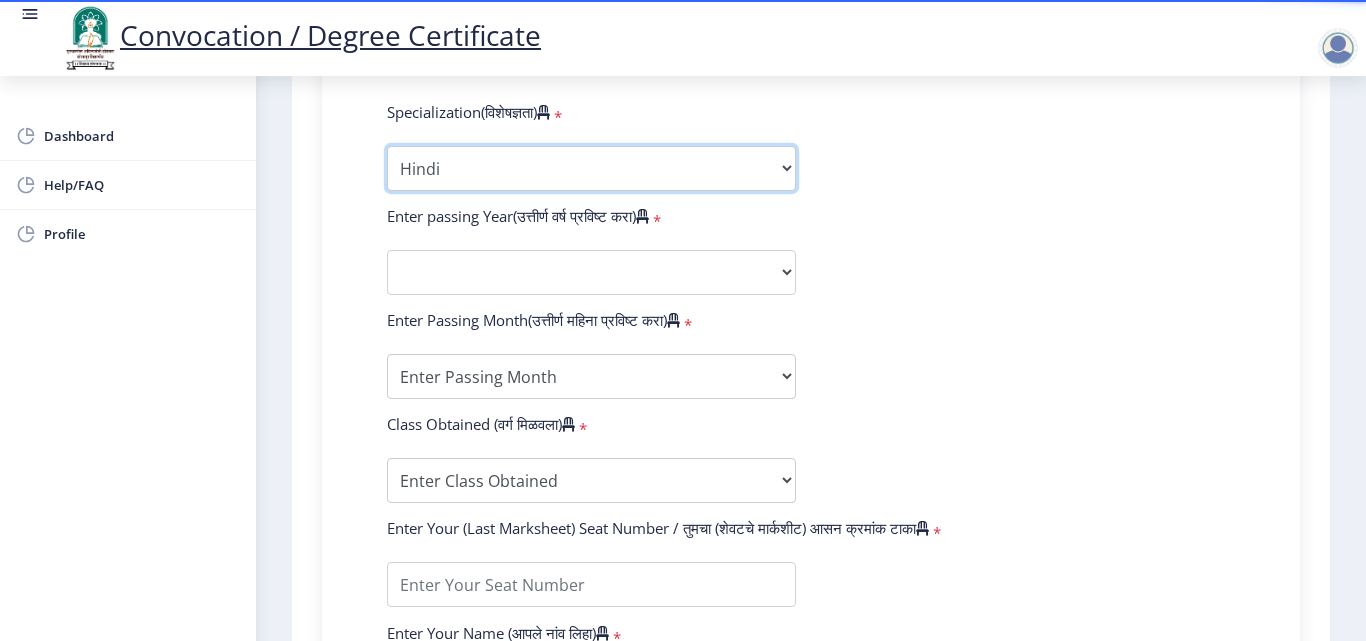 scroll, scrollTop: 1000, scrollLeft: 0, axis: vertical 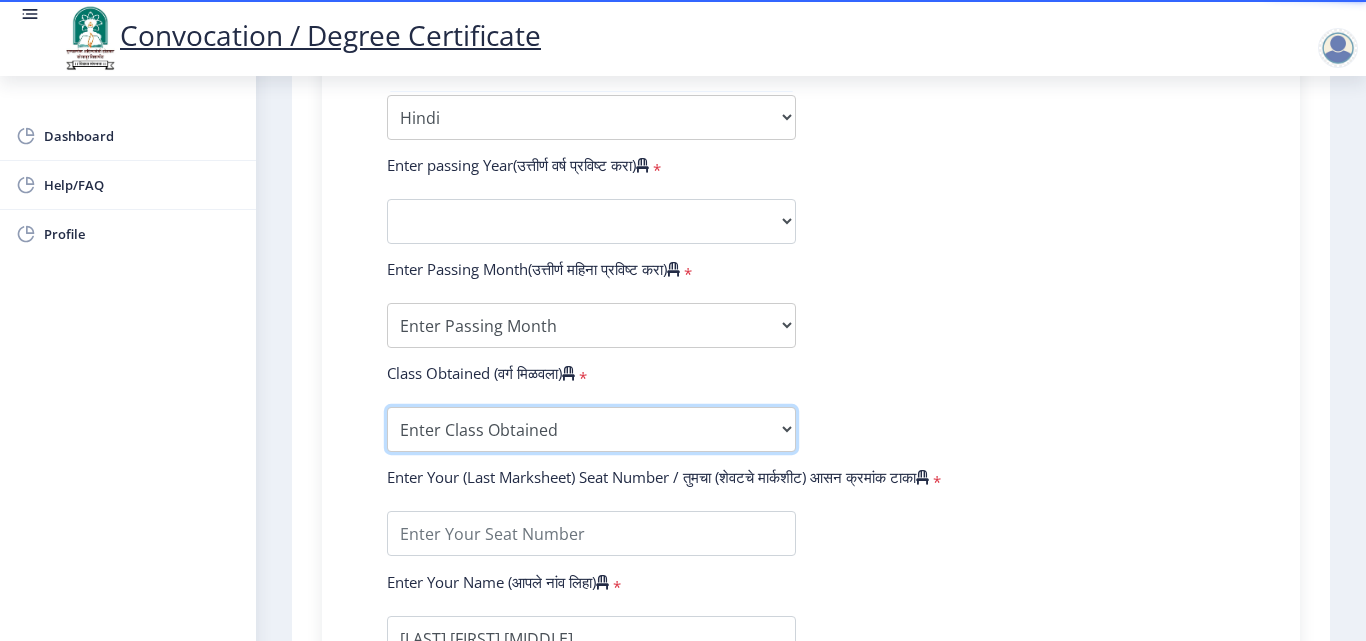click on "Enter Class Obtained FIRST CLASS WITH DISTINCTION FIRST CLASS HIGHER SECOND CLASS SECOND CLASS PASS CLASS Grade O Grade A+ Grade A Grade B+ Grade B Grade C+ Grade C Grade D Grade E" at bounding box center (591, 429) 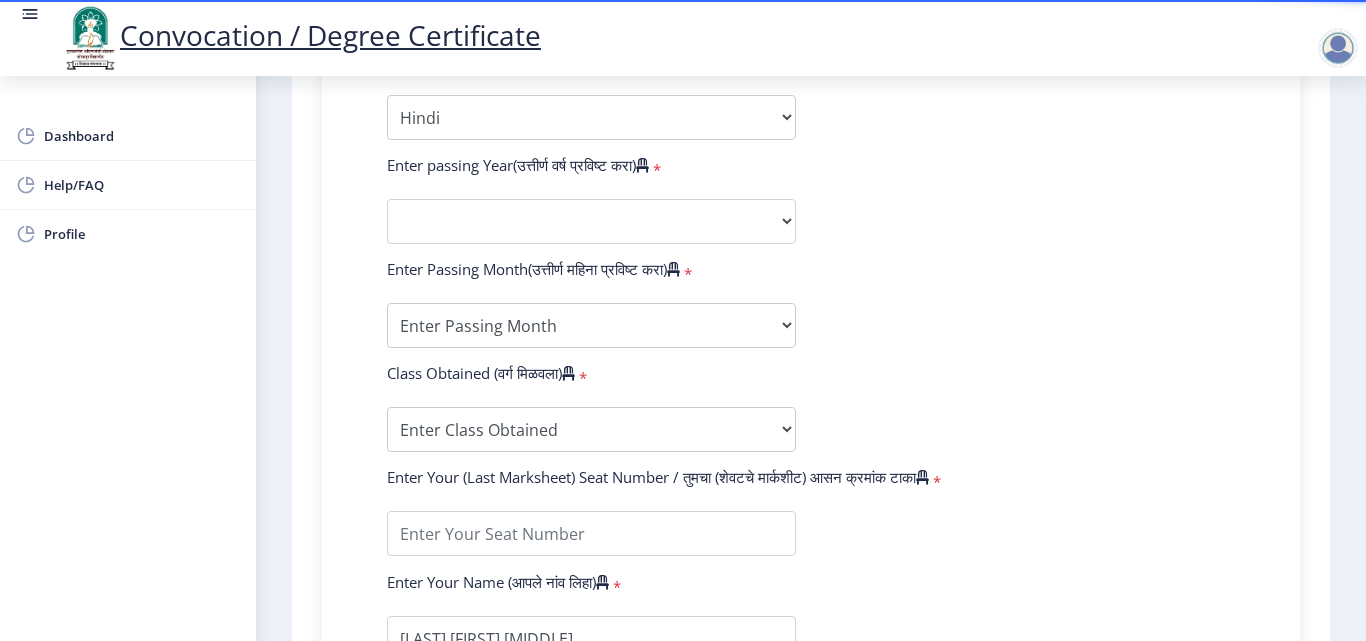 click on "Enter Your PRN Number (तुमचा पीआरएन (कायम नोंदणी क्रमांक) एंटर करा) * Student Type (विद्यार्थी प्रकार) * Select Student Type Regular External College Name(कॉलेजचे नाव) * Shriman Bhausaheb Zadbuke Mahavidyalaya Select College Name Course Name(अभ्यासक्रमाचे नाव) * Bachelor of Arts (with Credits) Select Course Name Specialization(विशेषज्ञता) * Specialization English Geography Hindi Marathi Music Sanskrit Urdu Ancient Indian History Culture Archaeology Economics History Physical Education Political Science Psychology Sociology Kannada Philosophy Other Enter passing Year(उत्तीर्ण वर्ष प्रविष्ट करा) * 2025 2024 2023 2022 2021 2020 2019 2018 2017 2016 2015 2014 2013 2012 2011 2010 2009 2008 2007 2006 2005 2004 2003 2002 * *" 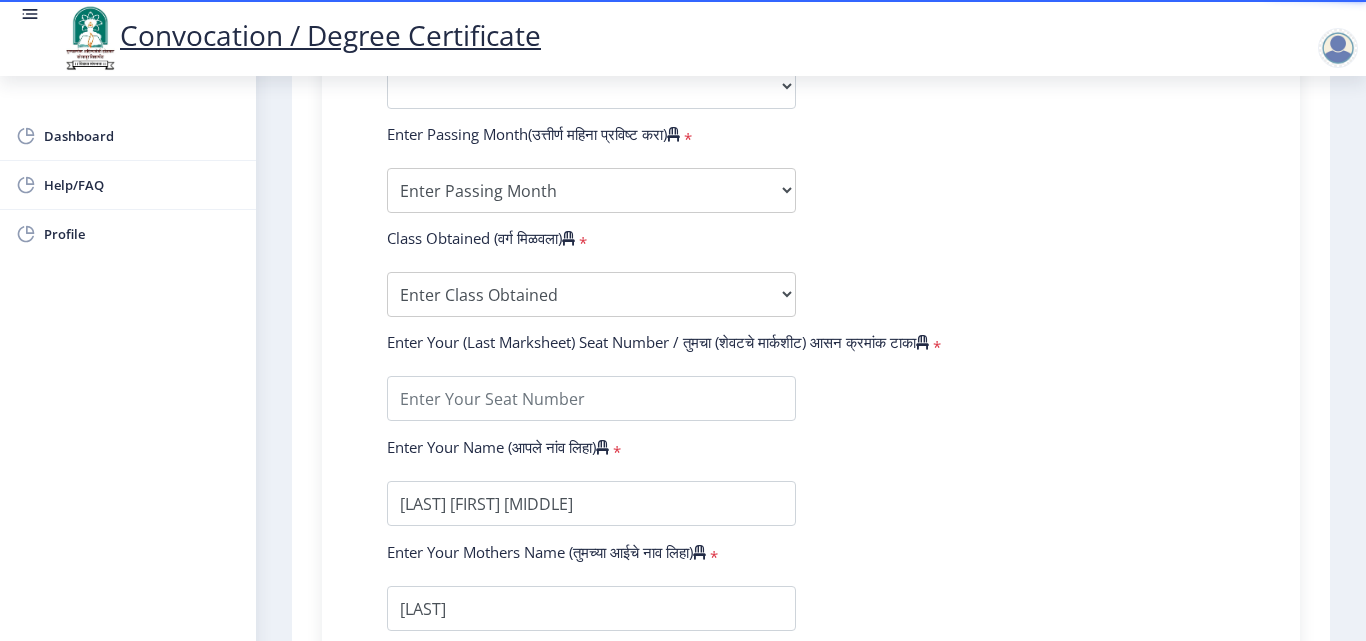 scroll, scrollTop: 1200, scrollLeft: 0, axis: vertical 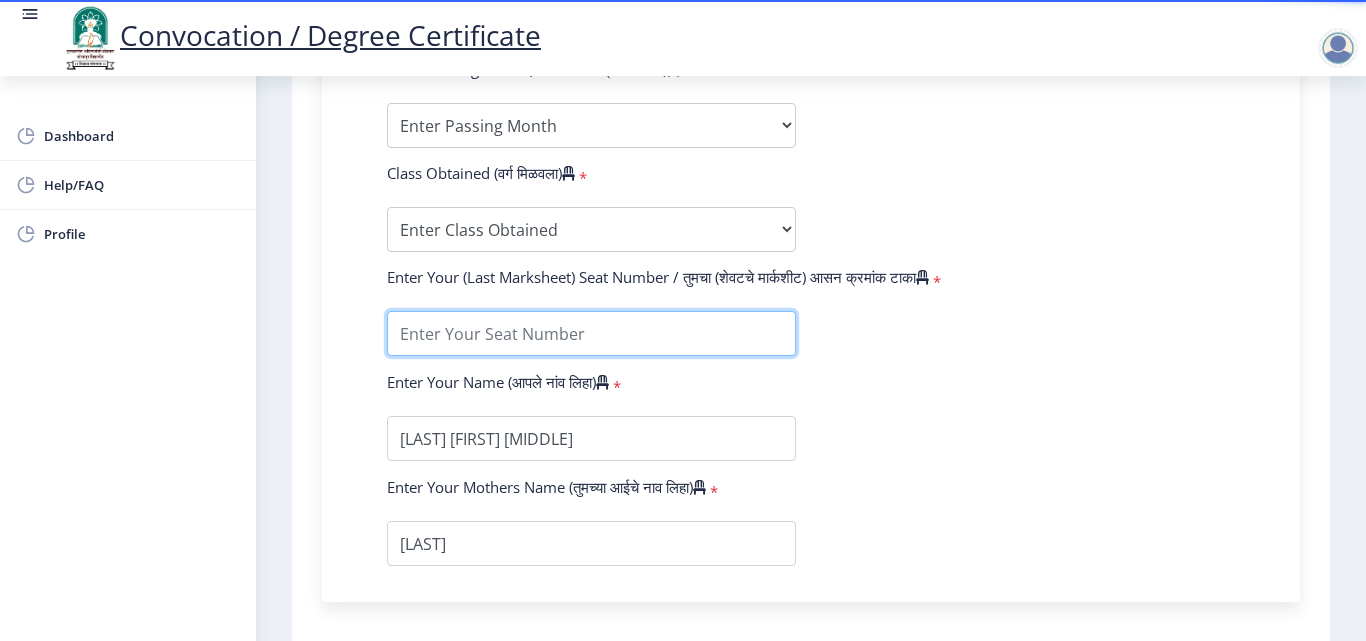 click at bounding box center (591, 333) 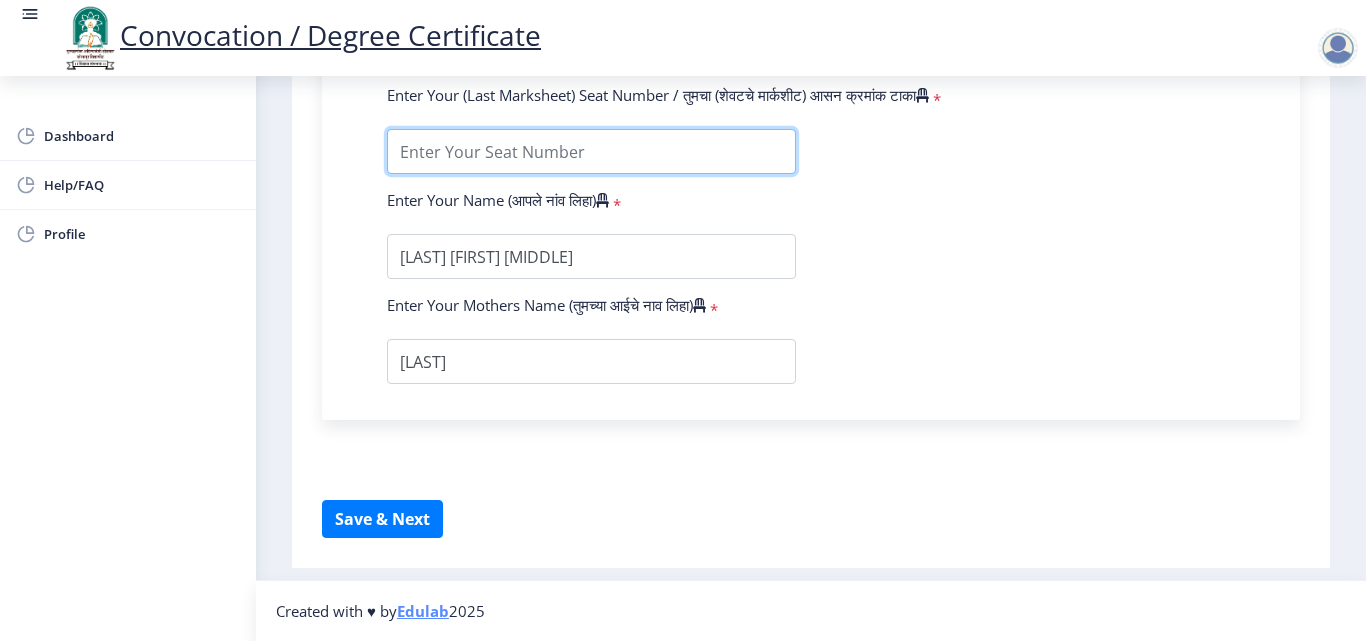 scroll, scrollTop: 1414, scrollLeft: 0, axis: vertical 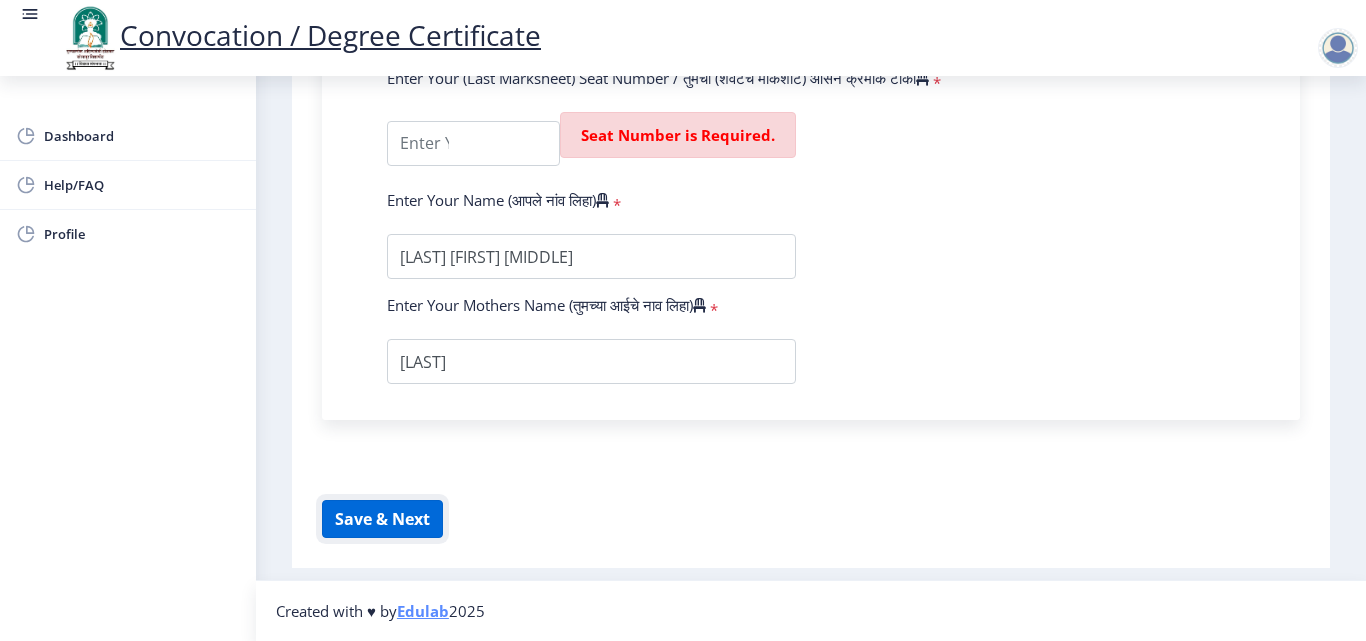 click on "Save & Next" 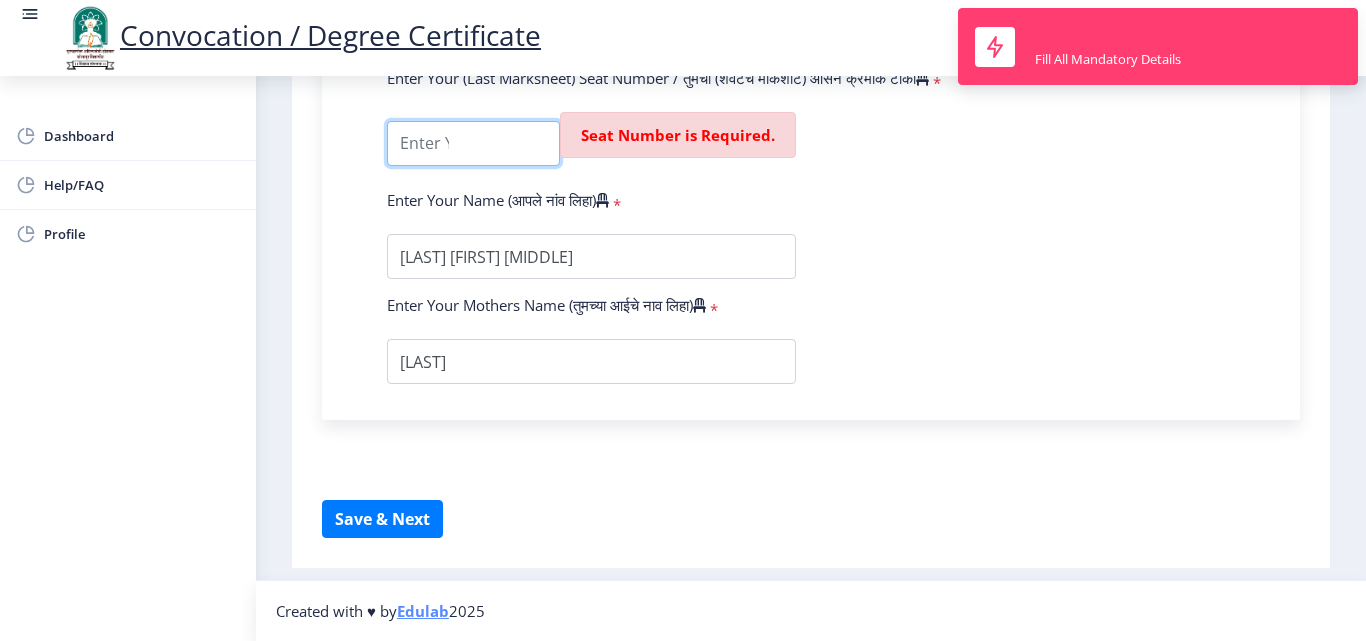 click at bounding box center (473, 143) 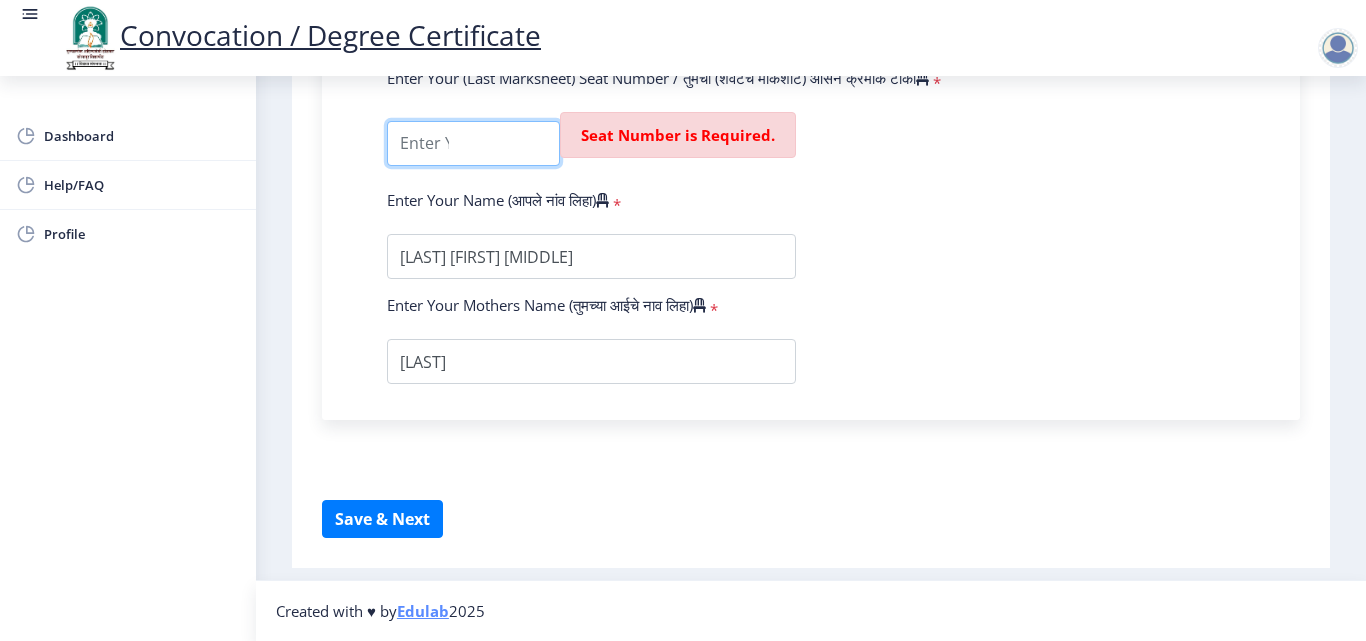 click at bounding box center (473, 143) 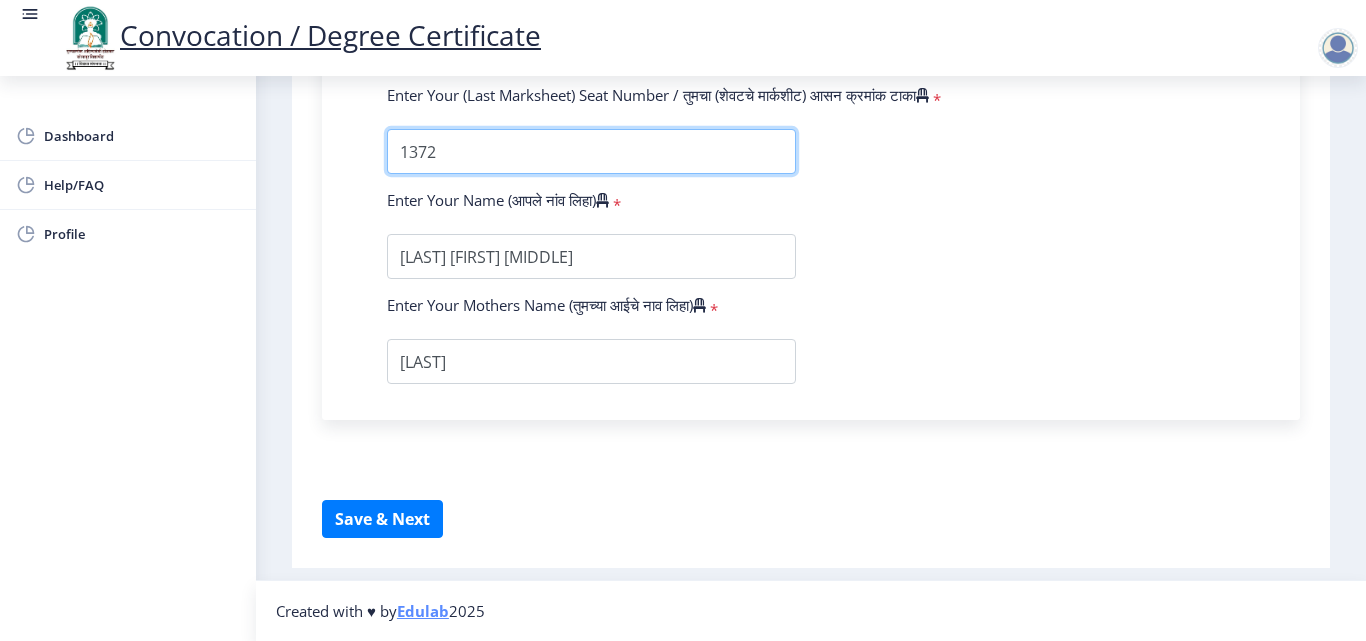 scroll, scrollTop: 1414, scrollLeft: 0, axis: vertical 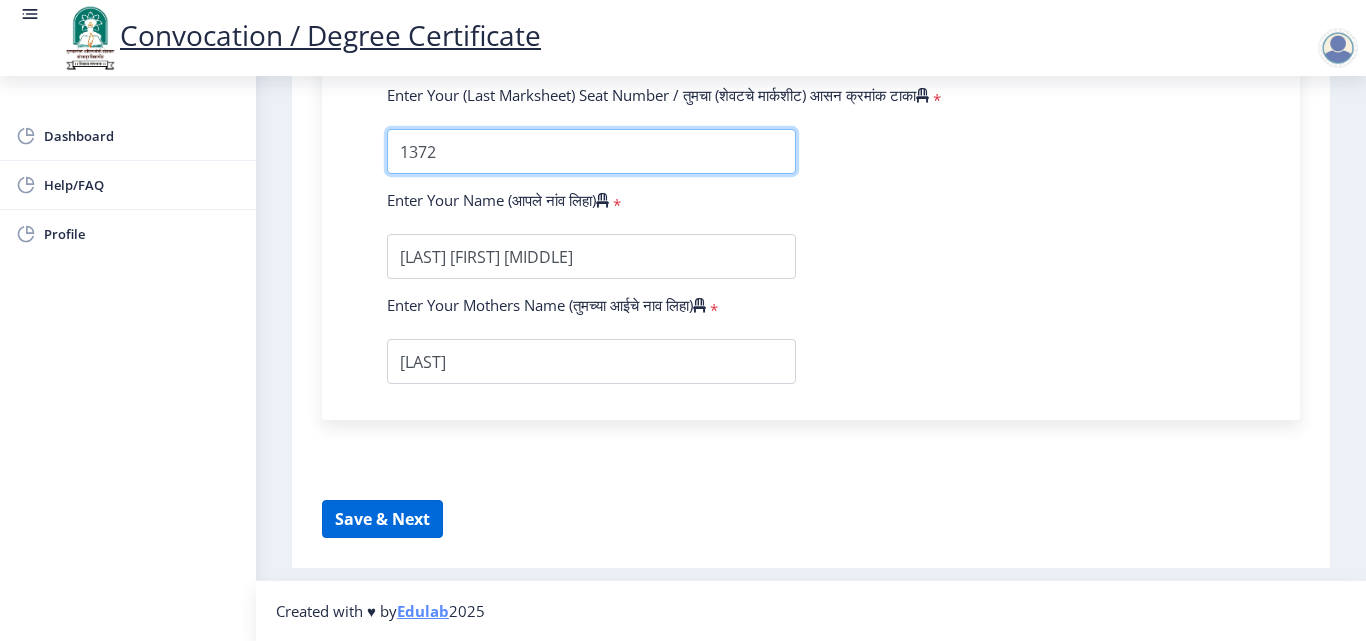type on "1372" 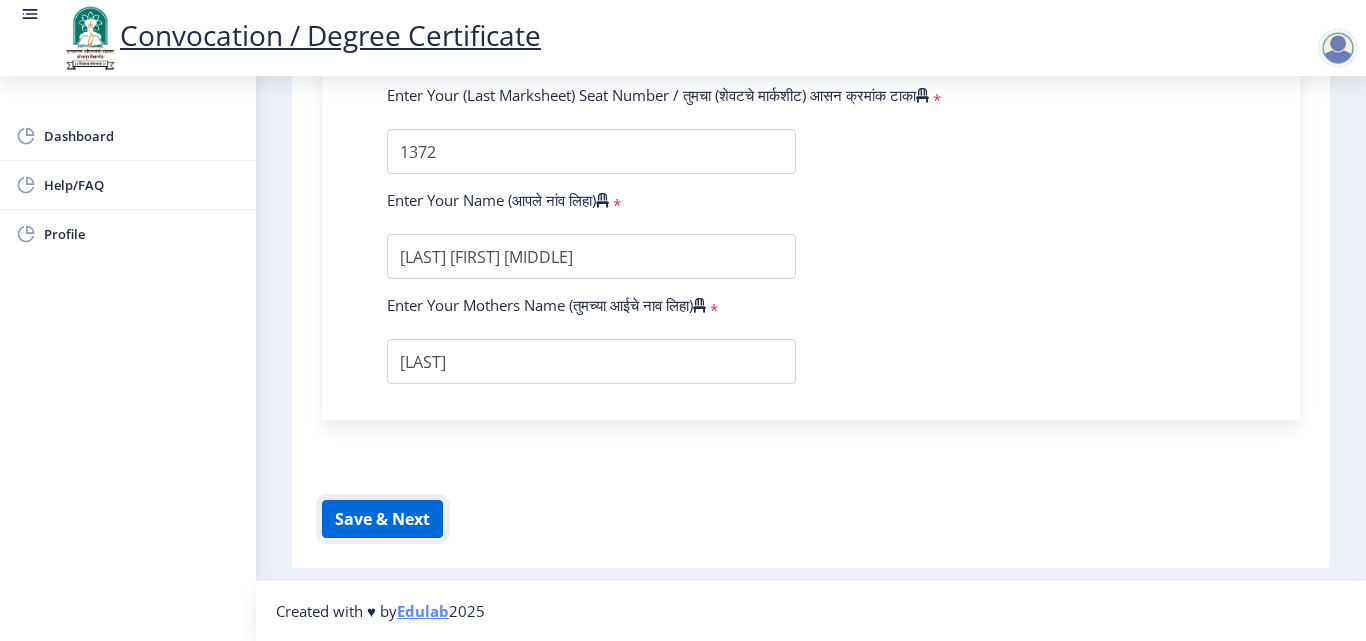 click on "Save & Next" 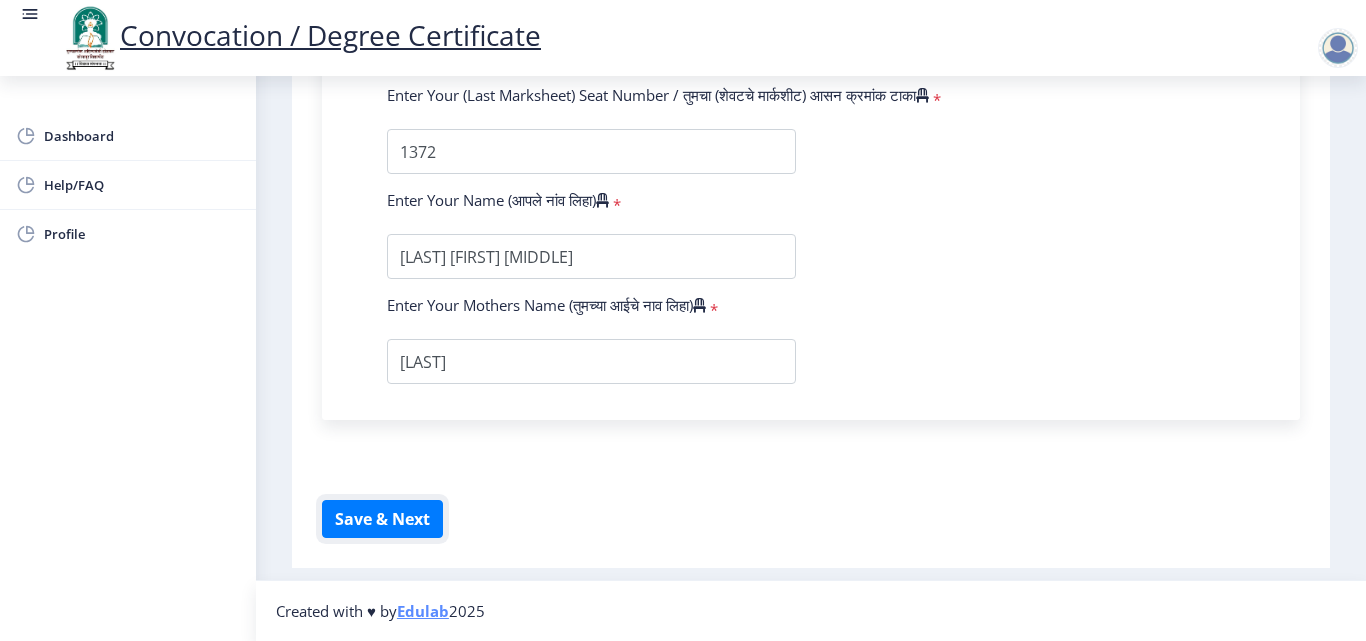 scroll, scrollTop: 1114, scrollLeft: 0, axis: vertical 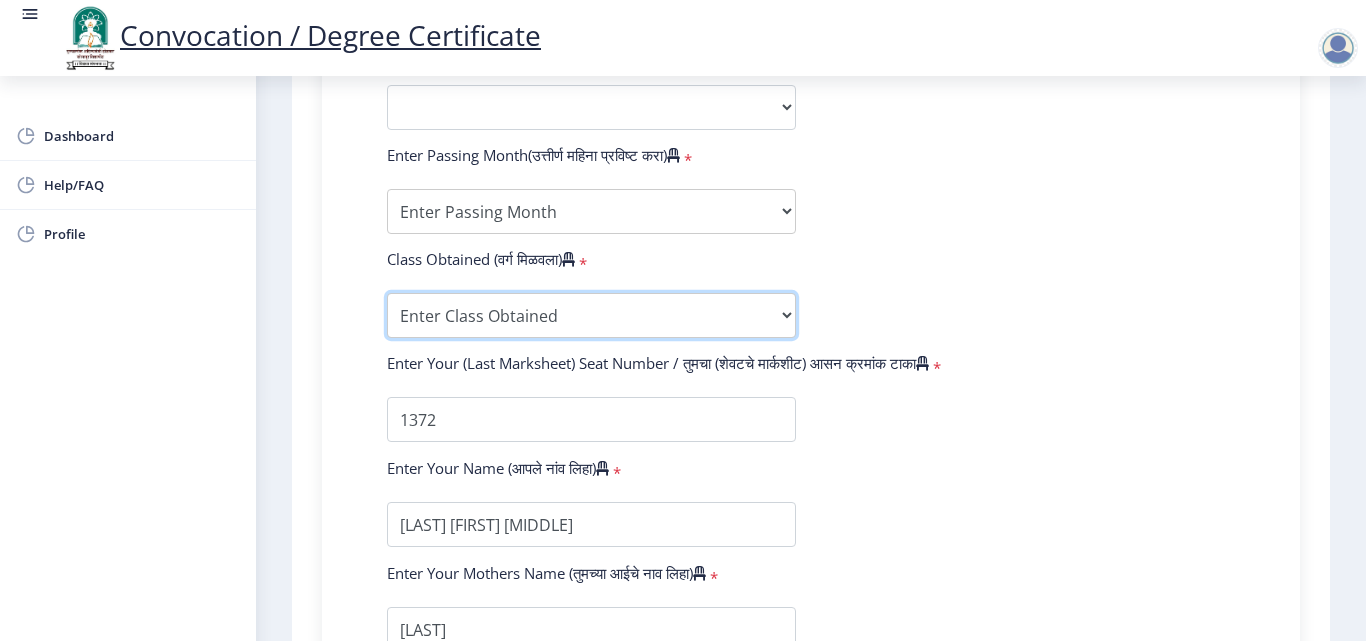 click on "Enter Class Obtained FIRST CLASS WITH DISTINCTION FIRST CLASS HIGHER SECOND CLASS SECOND CLASS PASS CLASS Grade O Grade A+ Grade A Grade B+ Grade B Grade C+ Grade C Grade D Grade E" at bounding box center [591, 315] 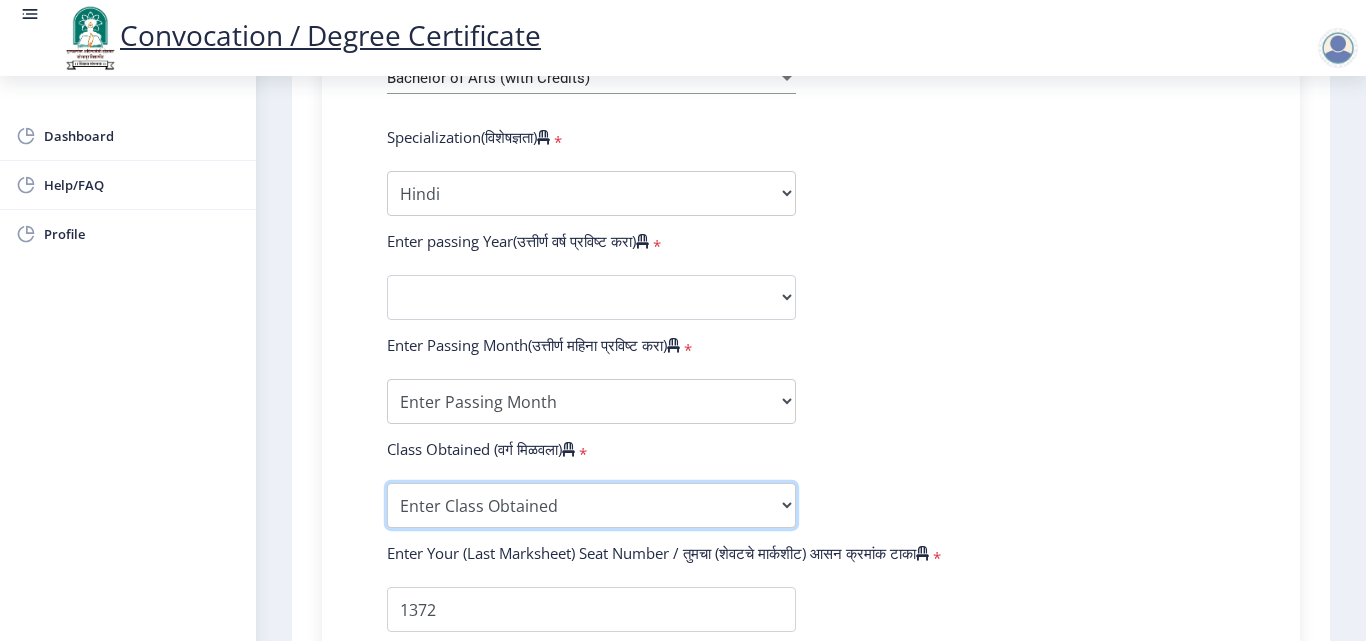 scroll, scrollTop: 914, scrollLeft: 0, axis: vertical 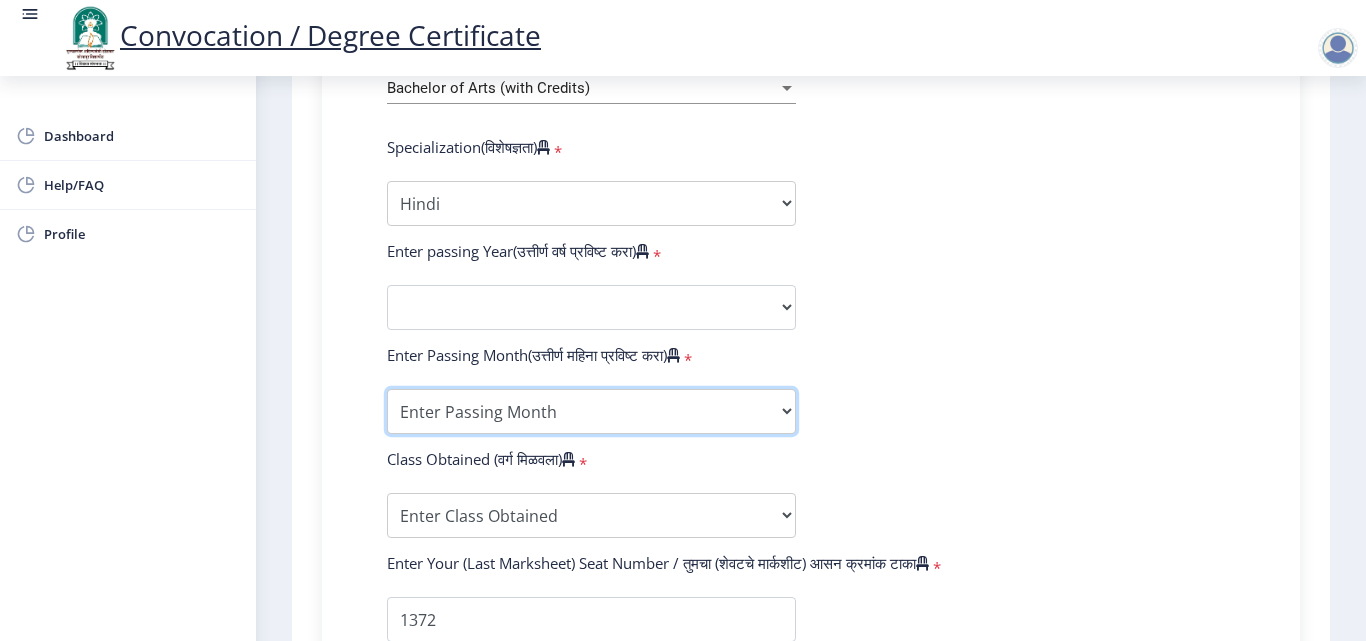 click on "Enter Passing Month March April May October November December" at bounding box center [591, 411] 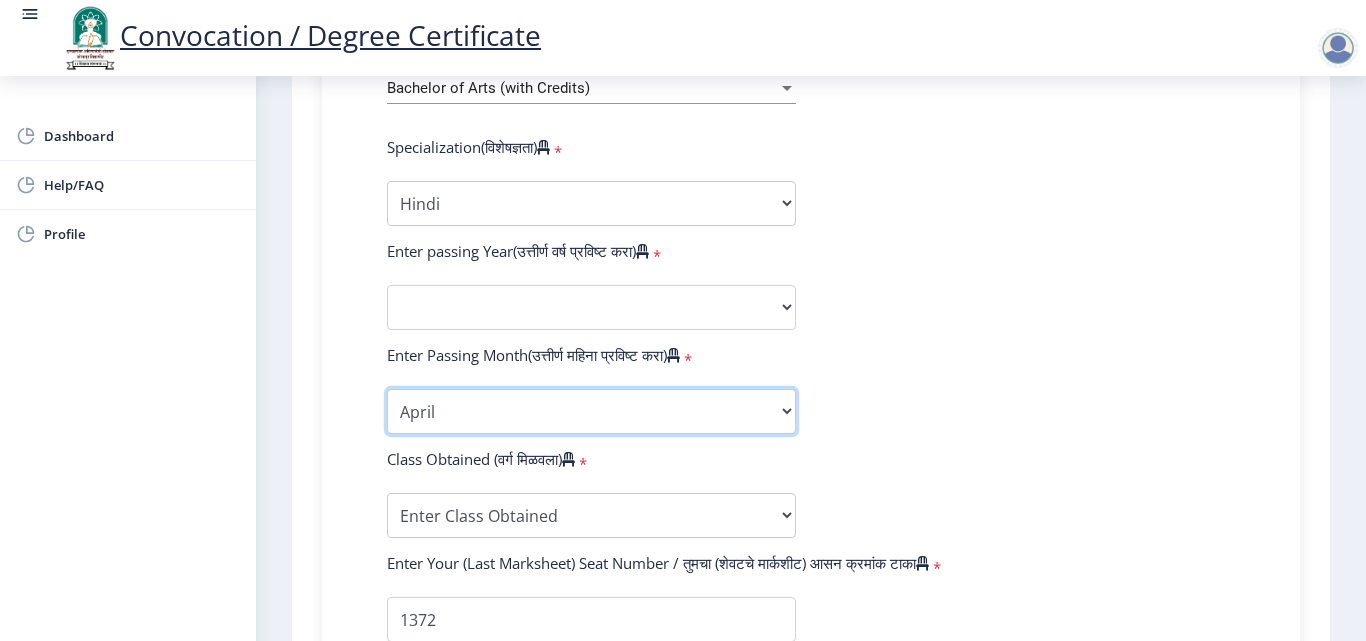 click on "Enter Passing Month March April May October November December" at bounding box center [591, 411] 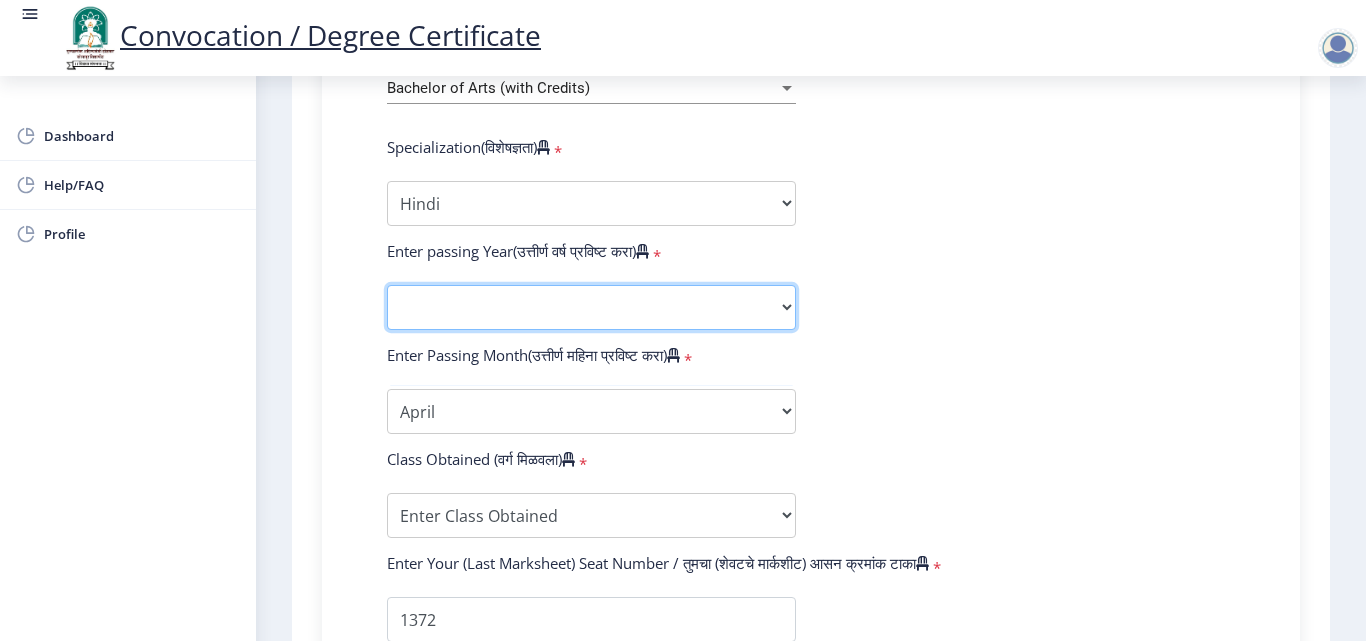 click on "2025   2024   2023   2022   2021   2020   2019   2018   2017   2016   2015   2014   2013   2012   2011   2010   2009   2008   2007   2006   2005   2004   2003   2002   2001   2000   1999   1998   1997   1996   1995   1994   1993   1992   1991   1990   1989   1988   1987   1986   1985   1984   1983   1982   1981   1980   1979   1978   1977   1976" 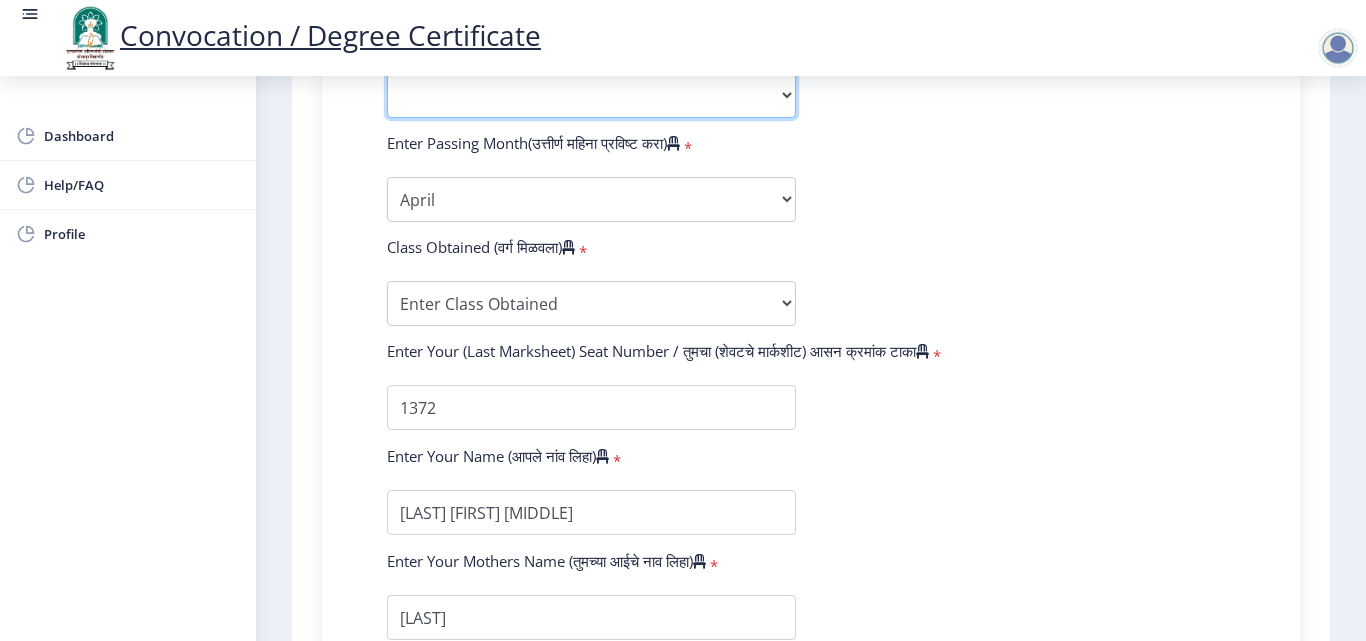 scroll, scrollTop: 1014, scrollLeft: 0, axis: vertical 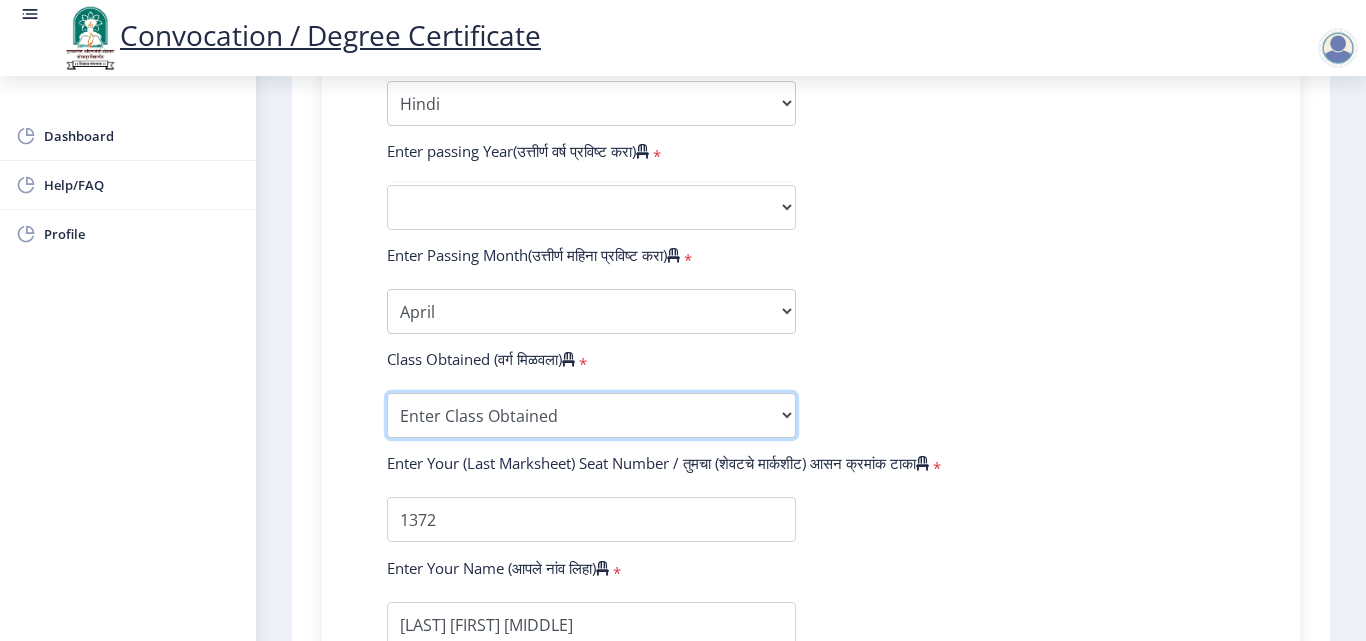 click on "Enter Class Obtained FIRST CLASS WITH DISTINCTION FIRST CLASS HIGHER SECOND CLASS SECOND CLASS PASS CLASS Grade O Grade A+ Grade A Grade B+ Grade B Grade C+ Grade C Grade D Grade E" at bounding box center (591, 415) 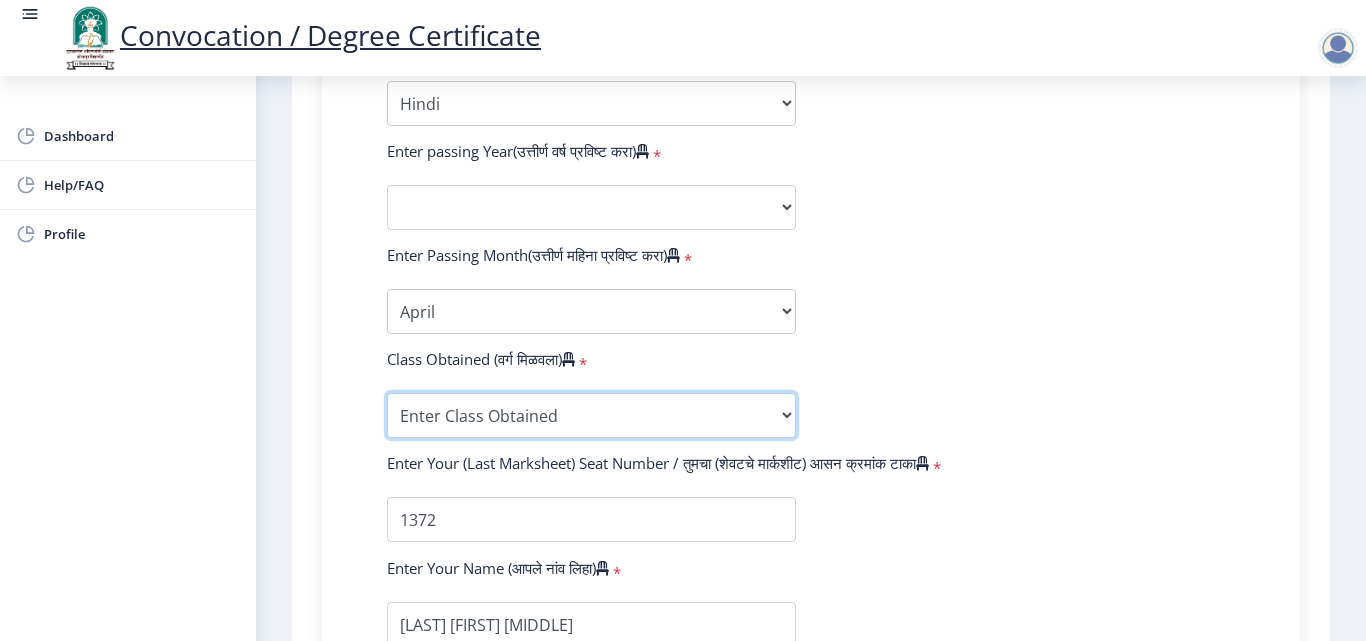 select on "Grade A" 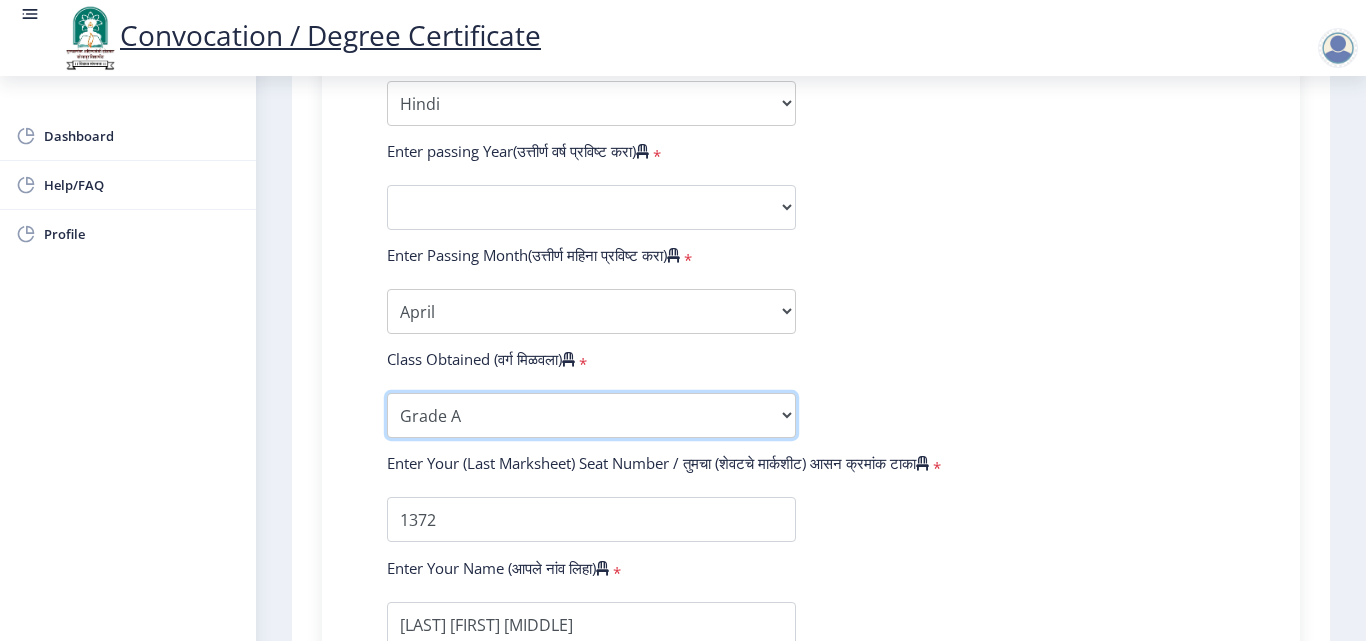 click on "Enter Class Obtained FIRST CLASS WITH DISTINCTION FIRST CLASS HIGHER SECOND CLASS SECOND CLASS PASS CLASS Grade O Grade A+ Grade A Grade B+ Grade B Grade C+ Grade C Grade D Grade E" at bounding box center [591, 415] 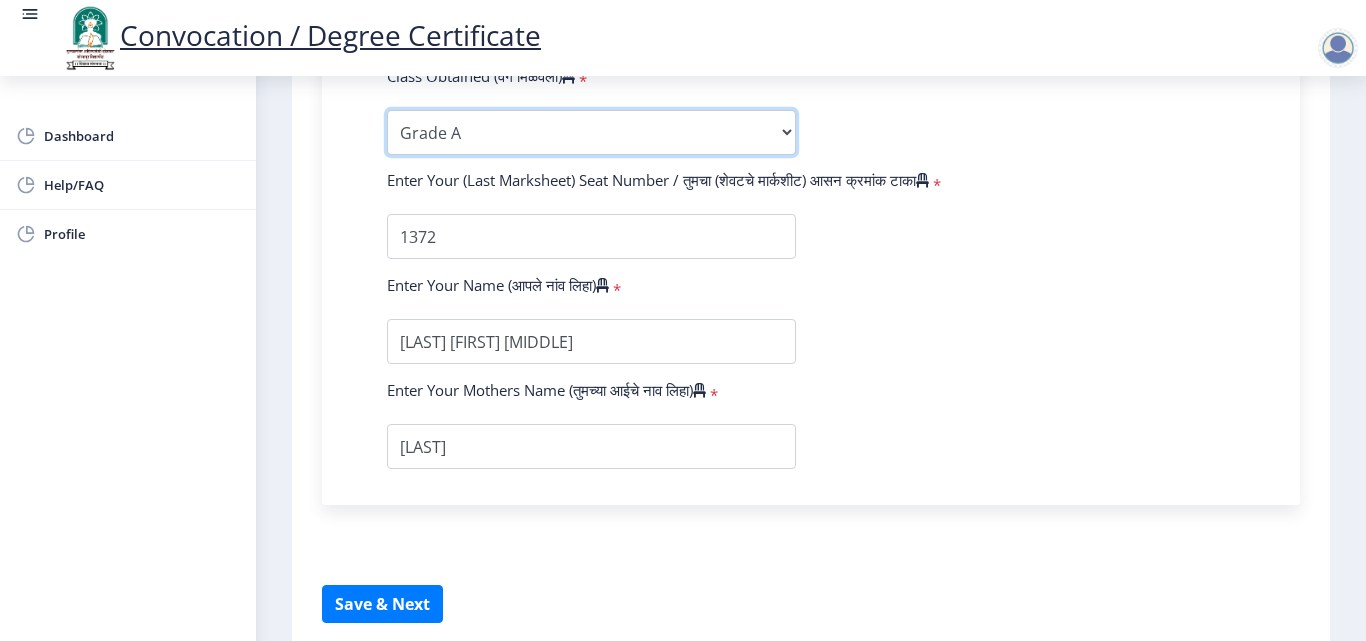 scroll, scrollTop: 1414, scrollLeft: 0, axis: vertical 